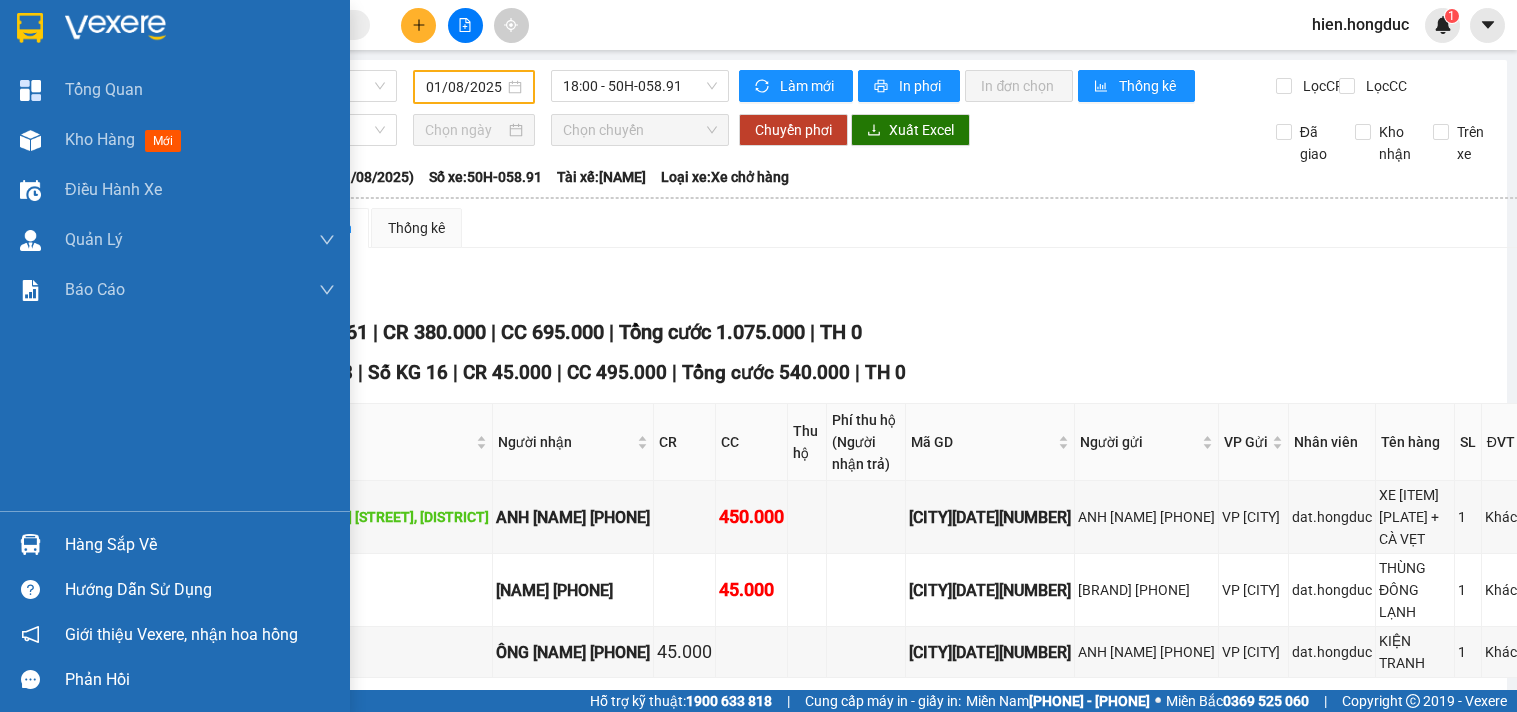 scroll, scrollTop: 0, scrollLeft: 0, axis: both 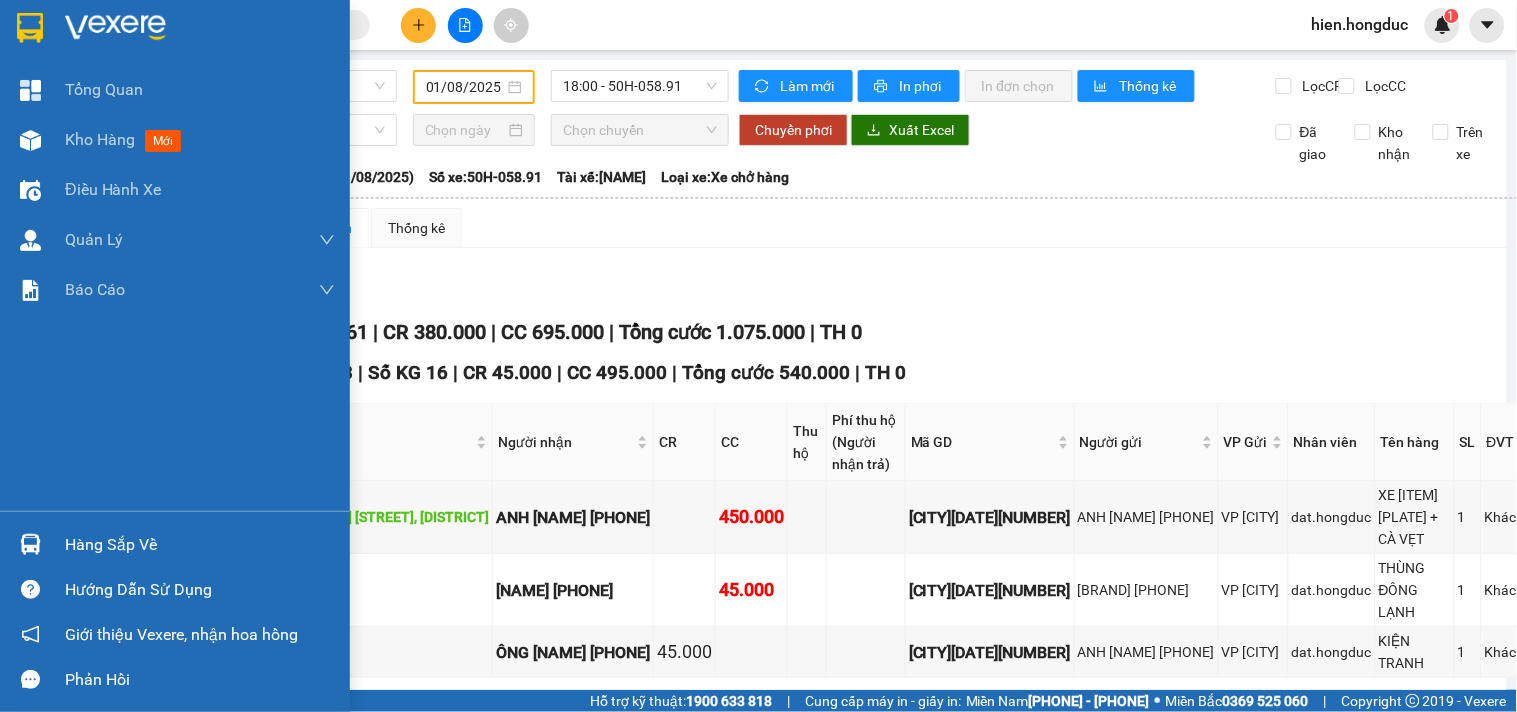 click at bounding box center [175, 32] 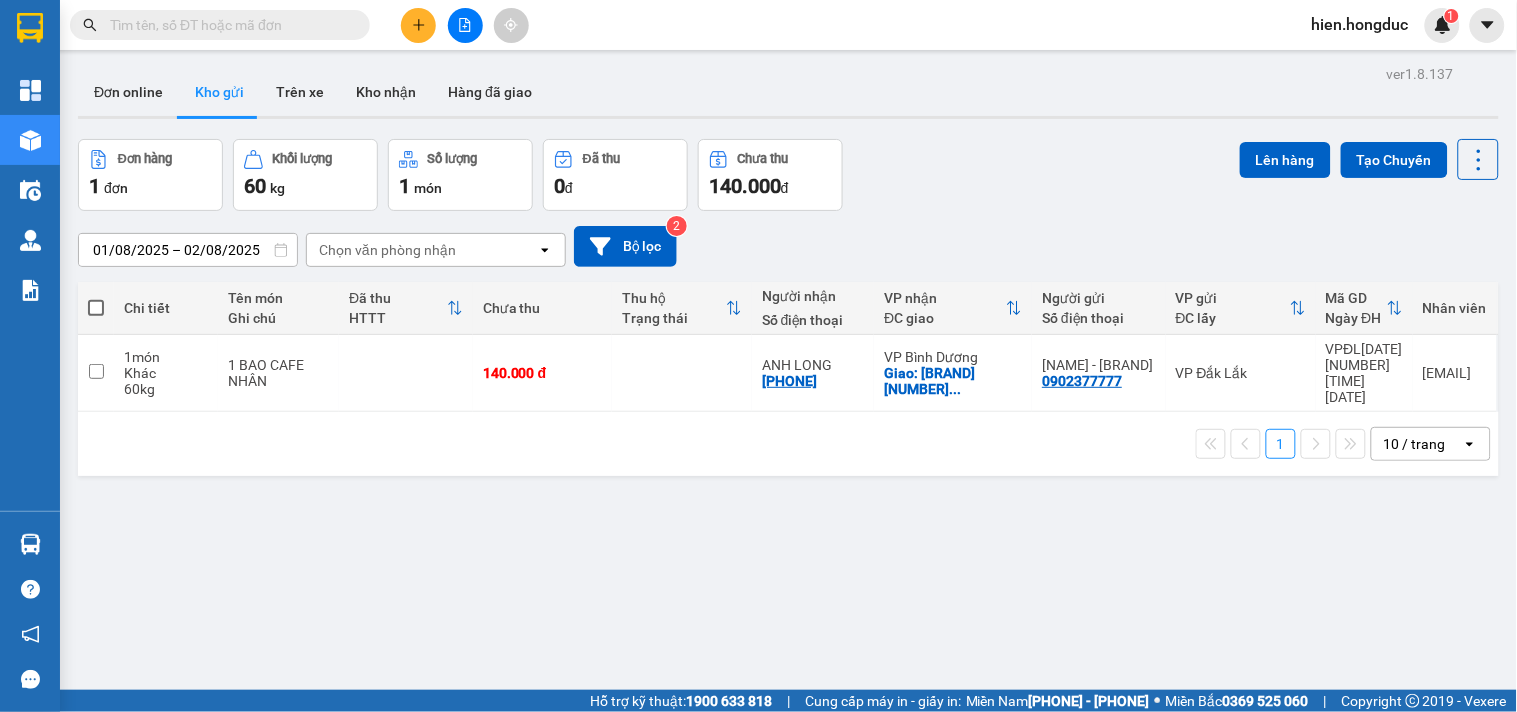 click at bounding box center [228, 25] 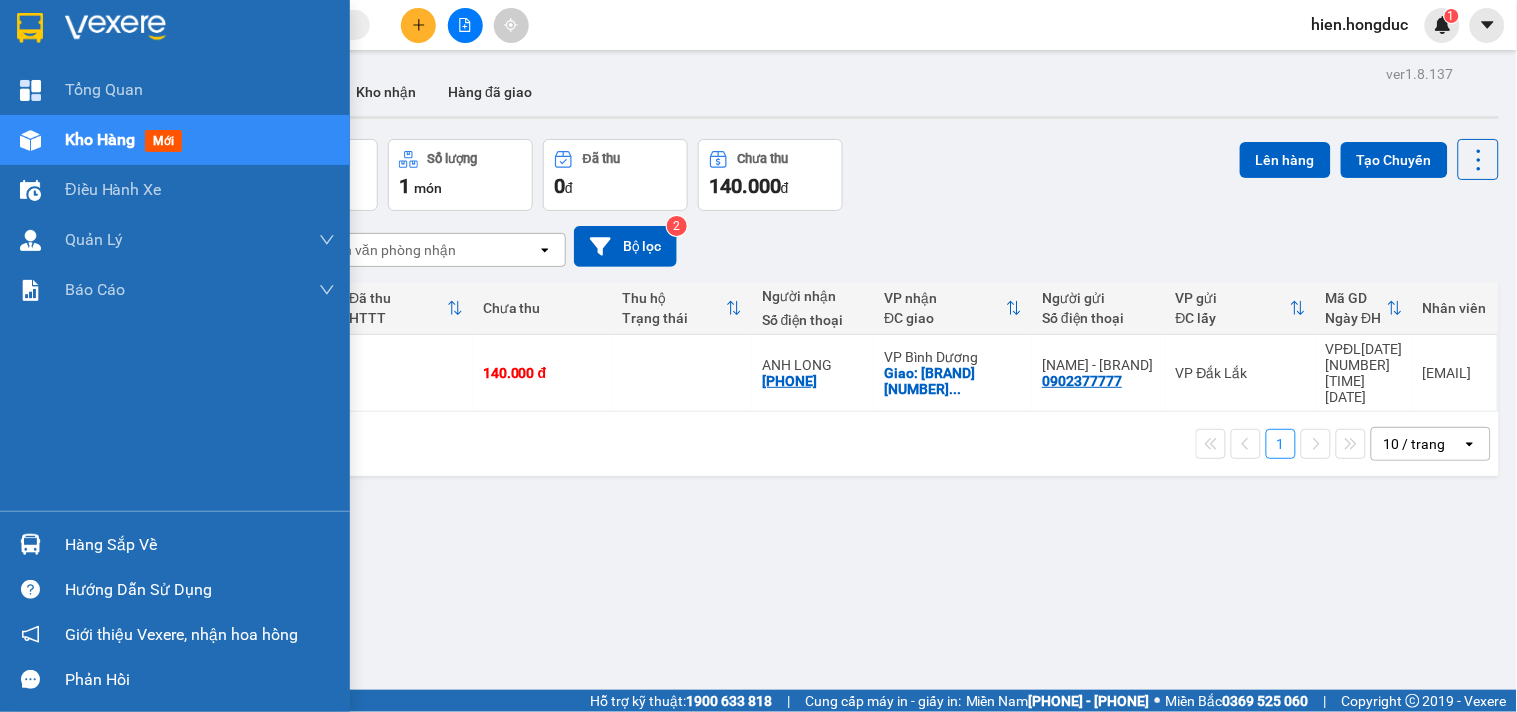 click at bounding box center [175, 32] 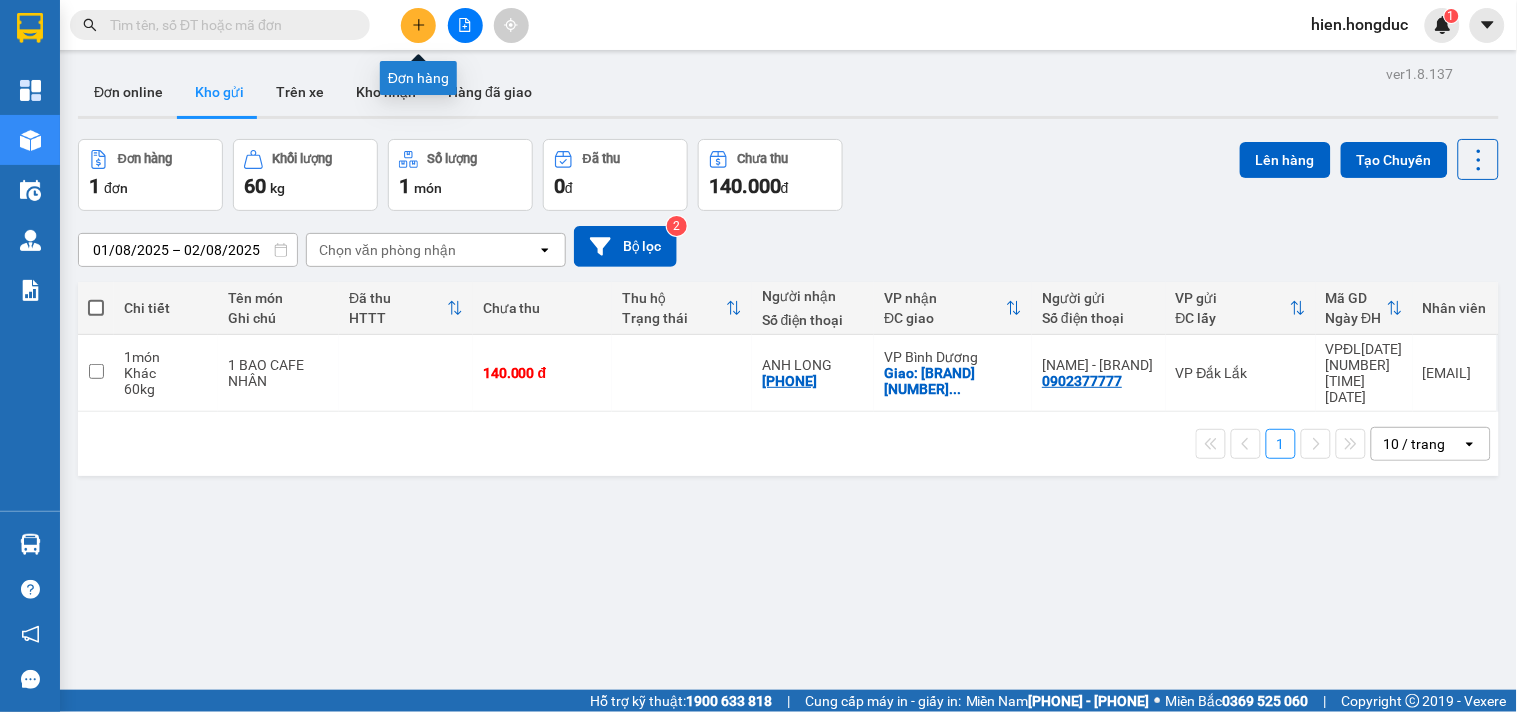 click at bounding box center [418, 25] 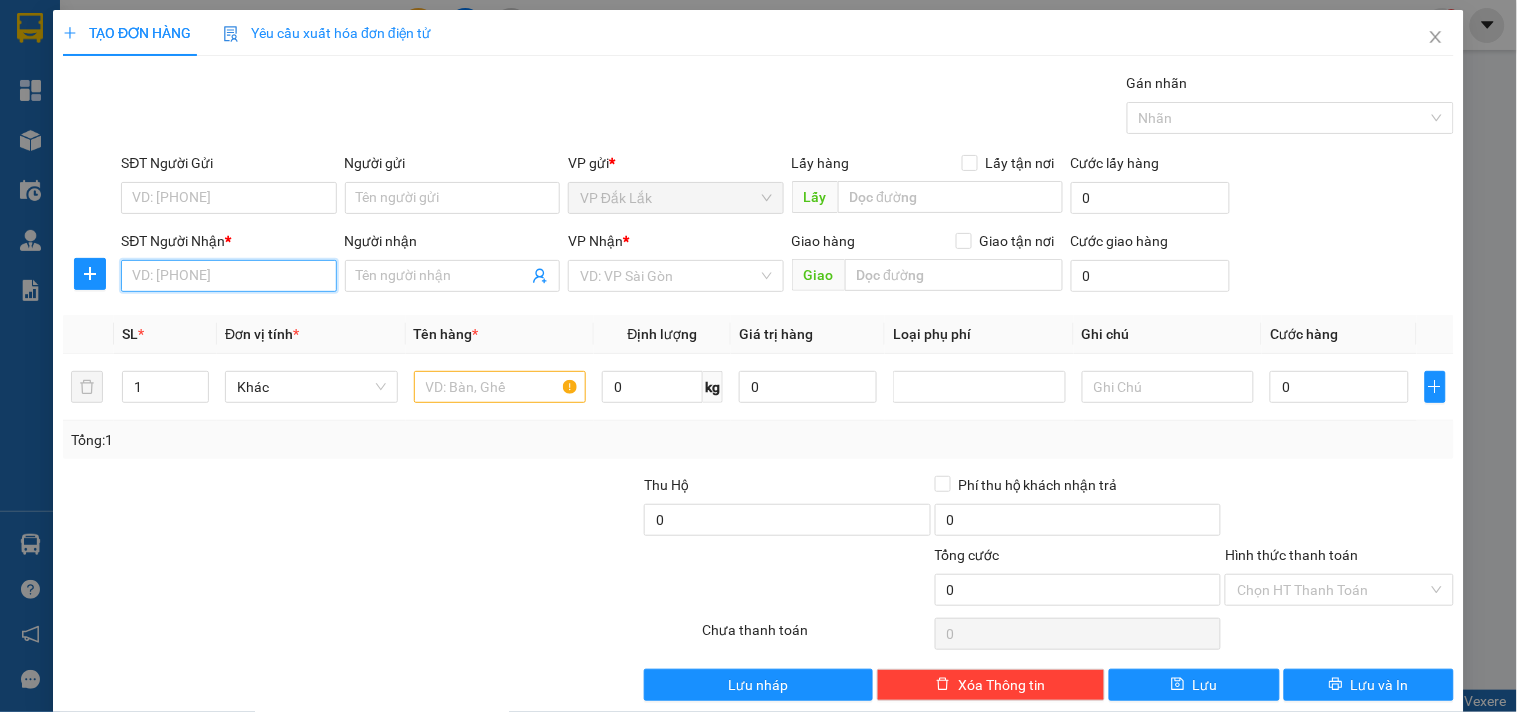 click on "SĐT Người Nhận  *" at bounding box center (228, 276) 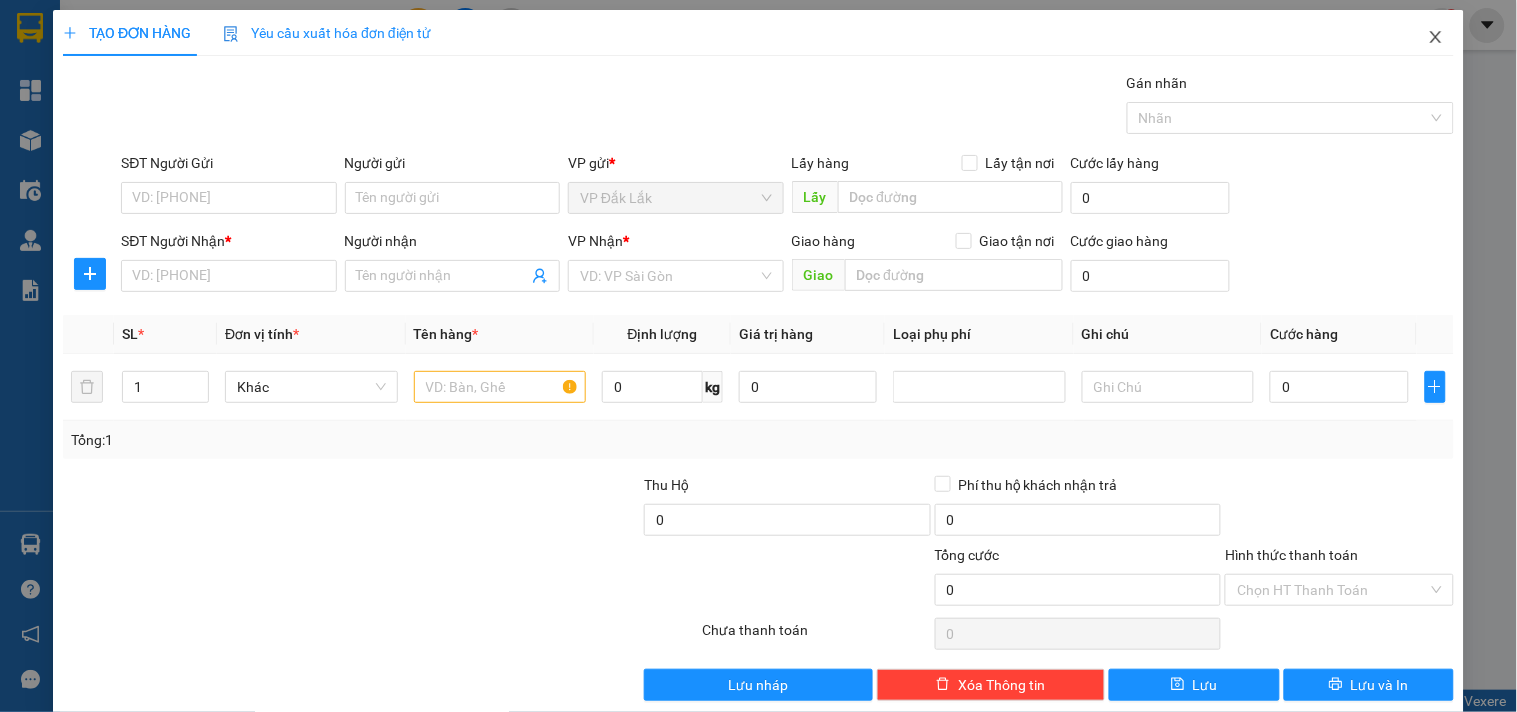 click 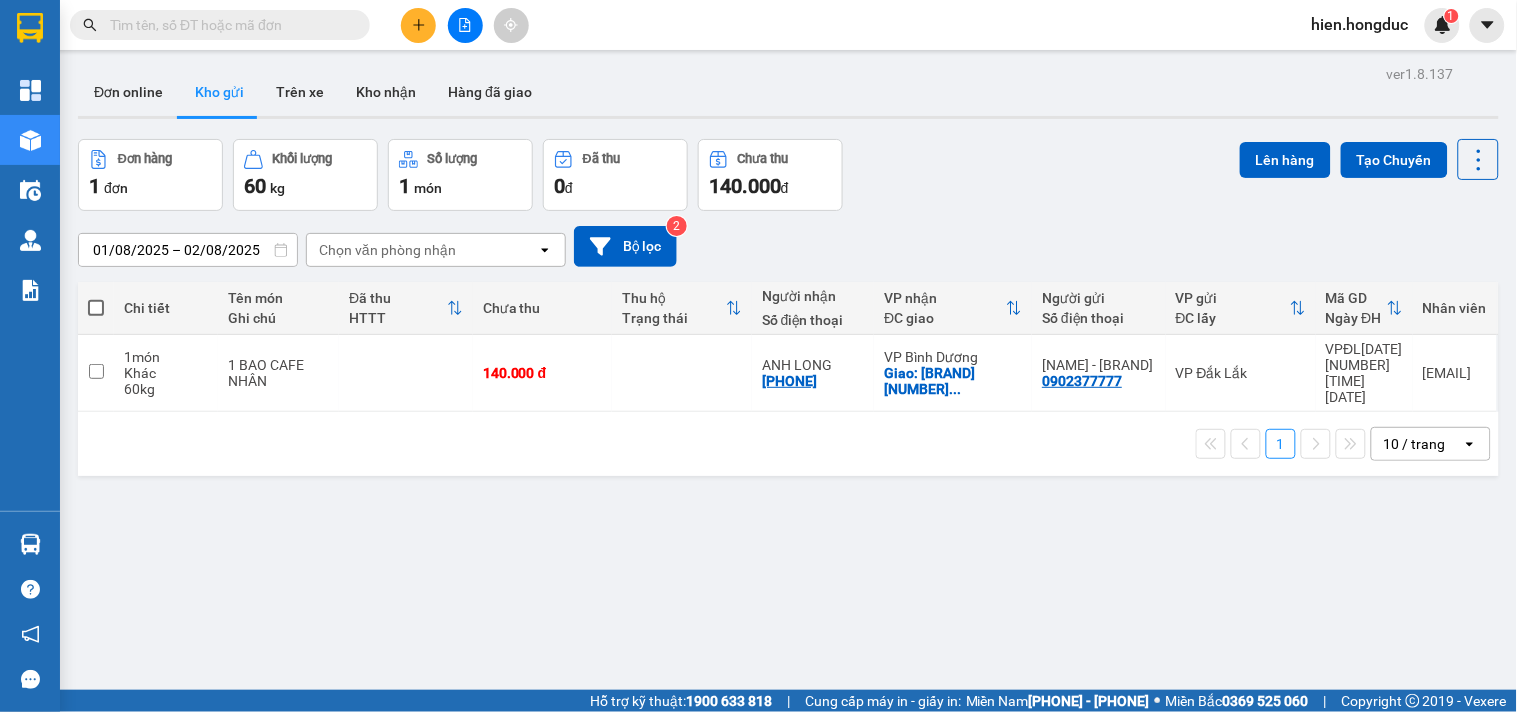 click at bounding box center [228, 25] 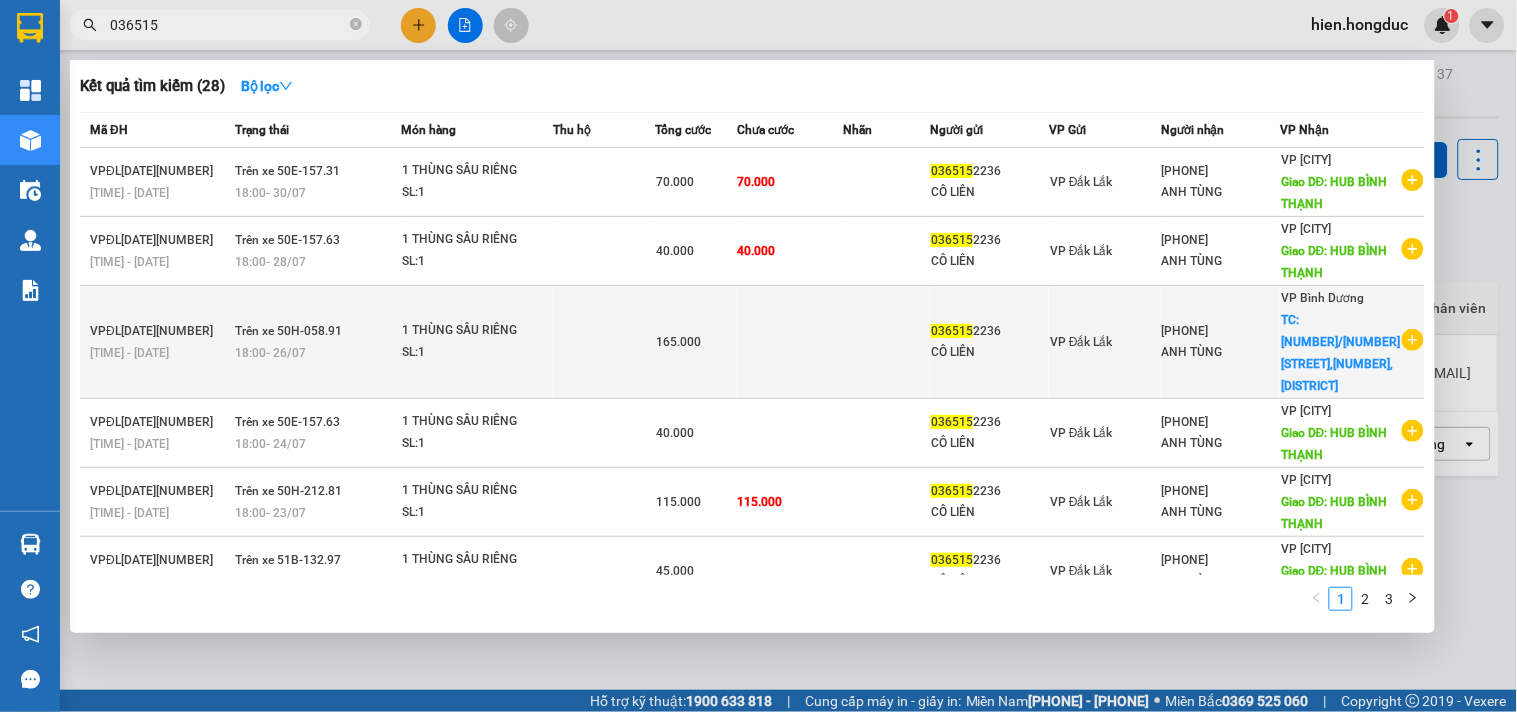 type on "036515" 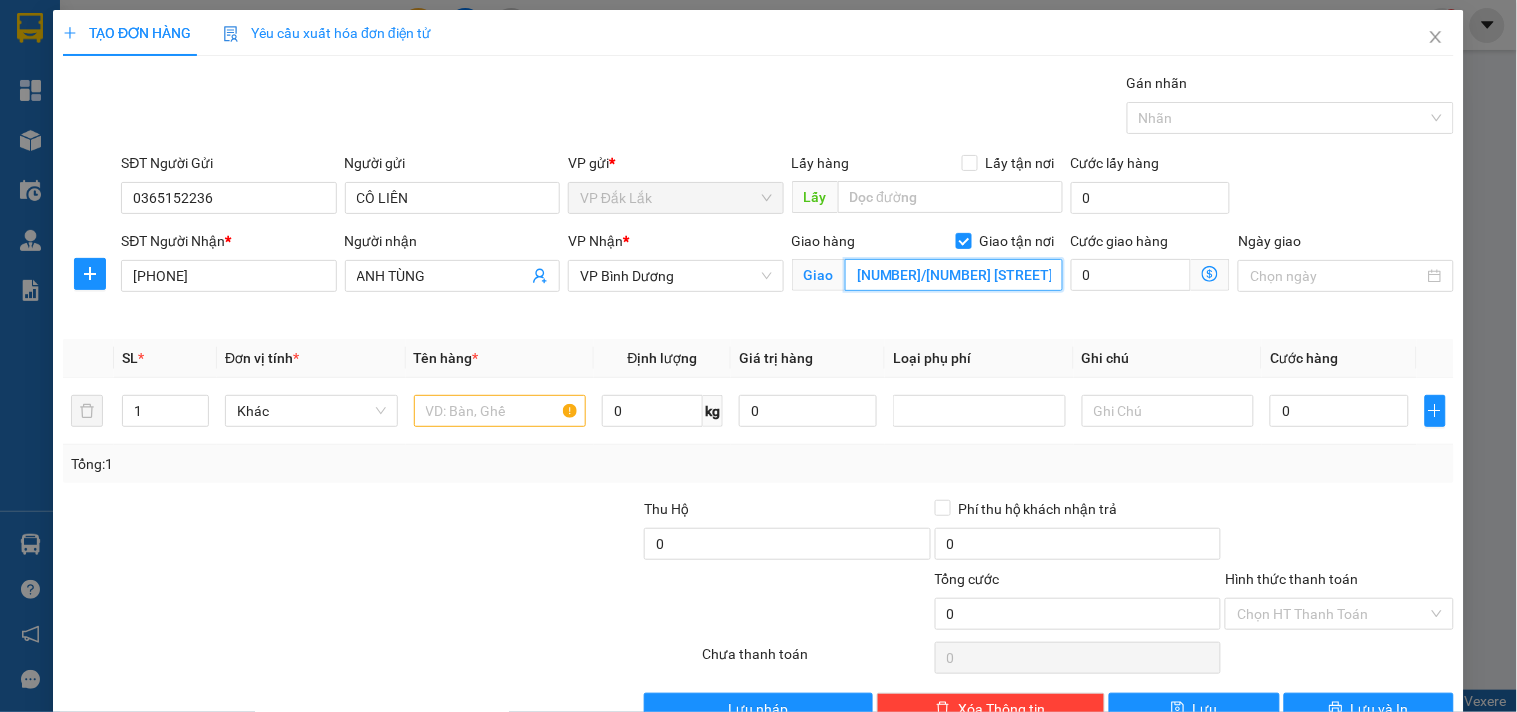 click on "[NUMBER]/[NUMBER] [STREET],[NUMBER],[DISTRICT]" at bounding box center (954, 275) 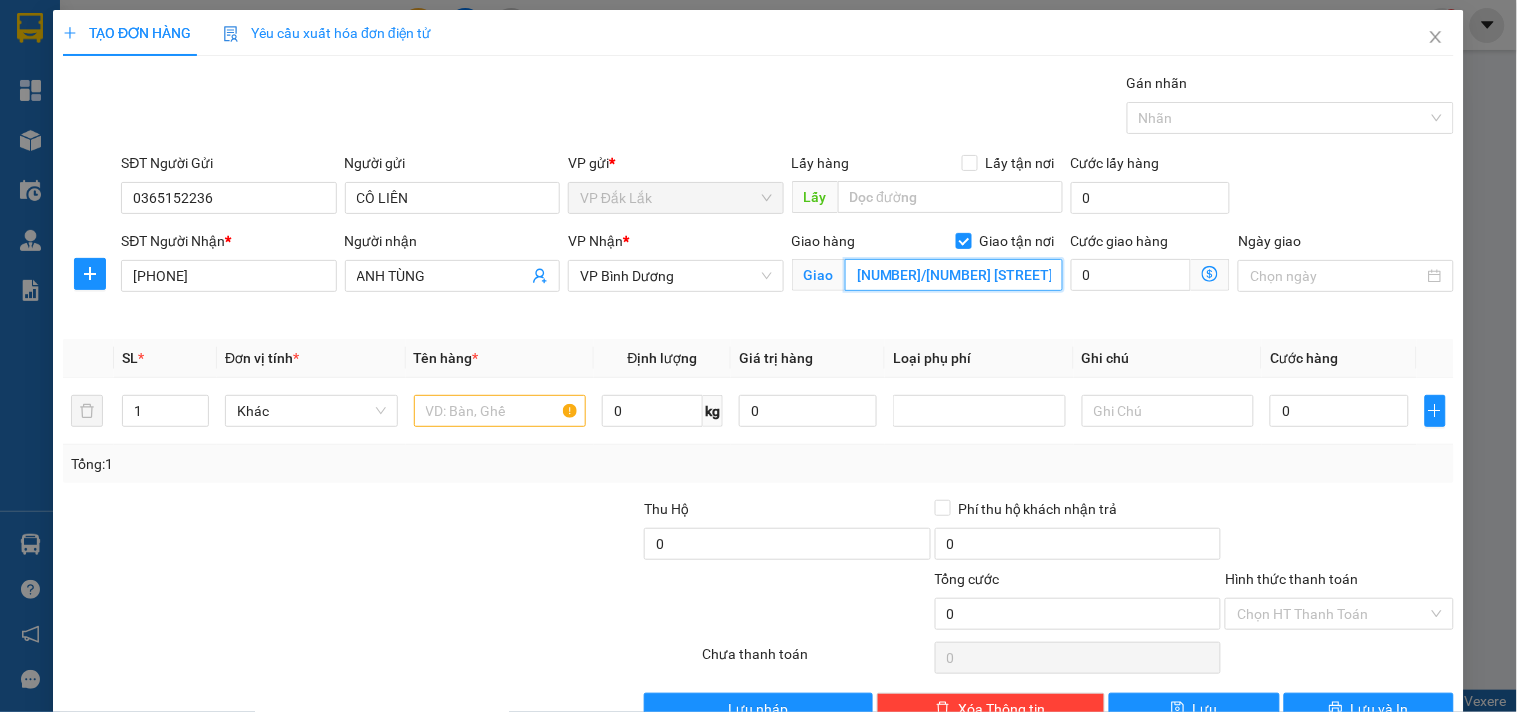 scroll, scrollTop: 0, scrollLeft: 28, axis: horizontal 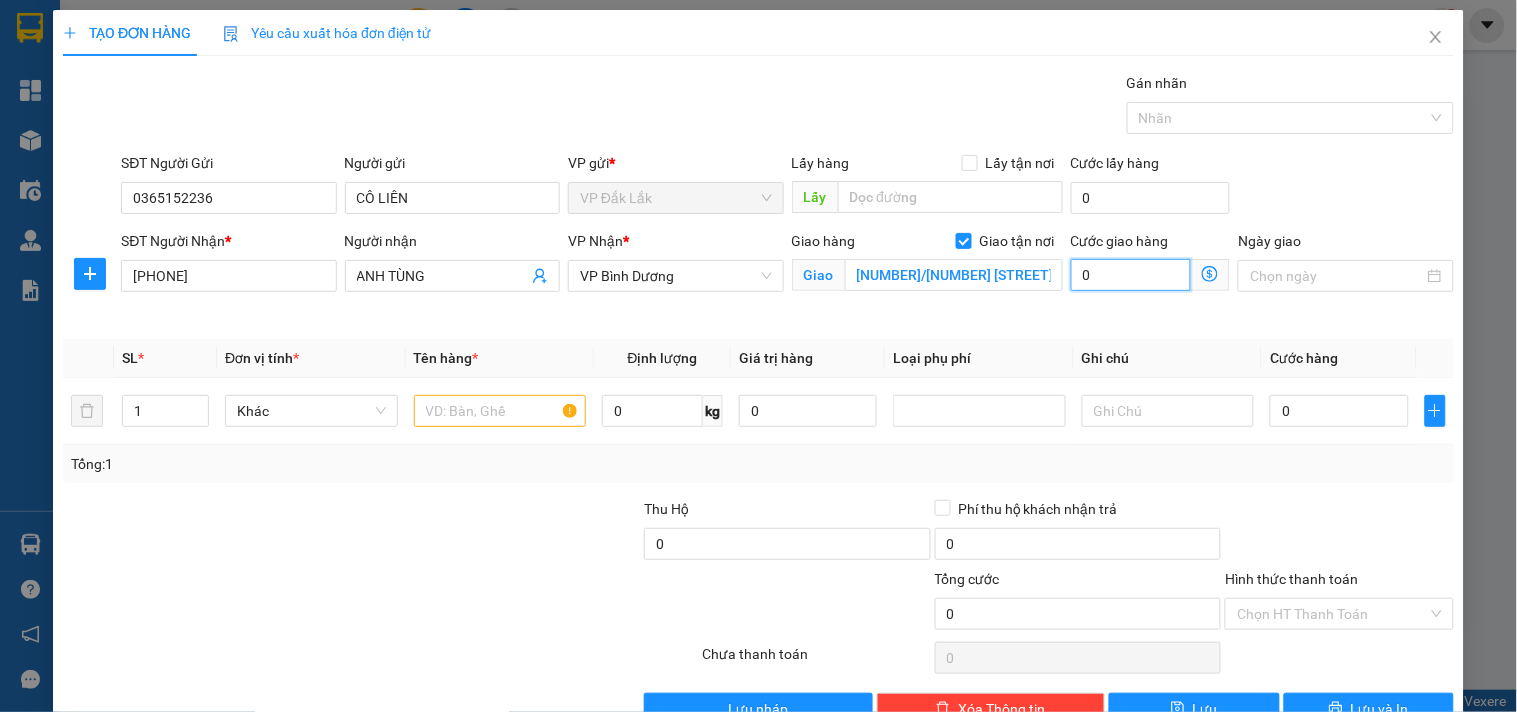 click on "0" at bounding box center (1131, 275) 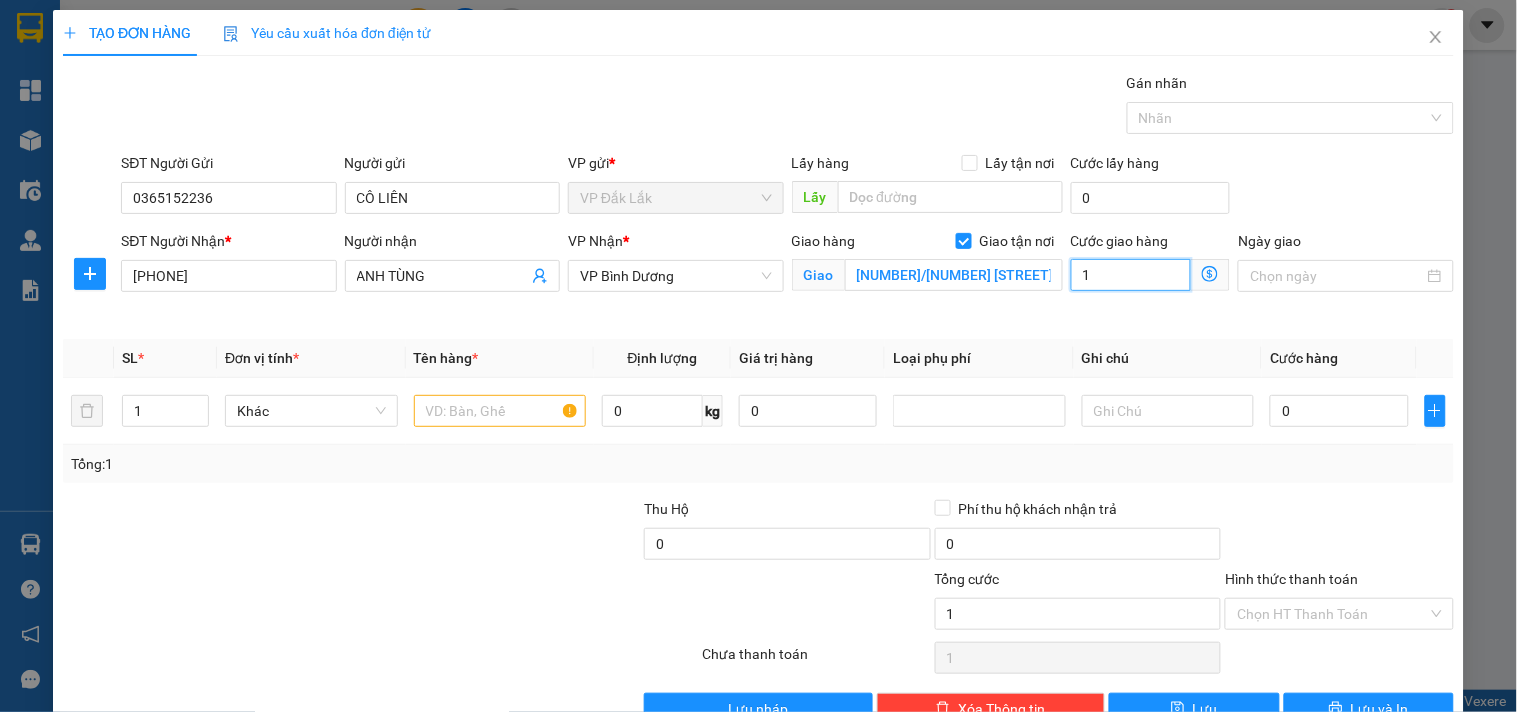 type on "13" 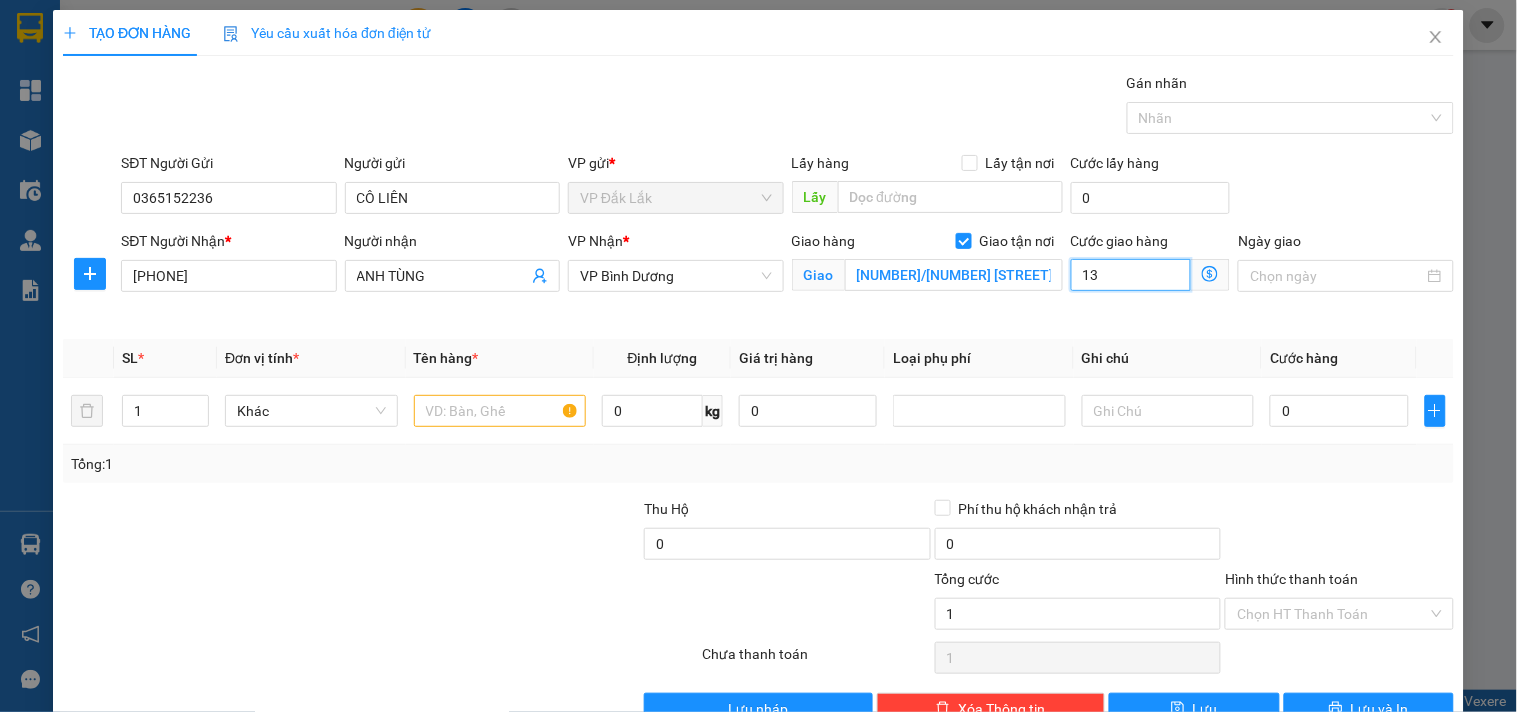 type on "13" 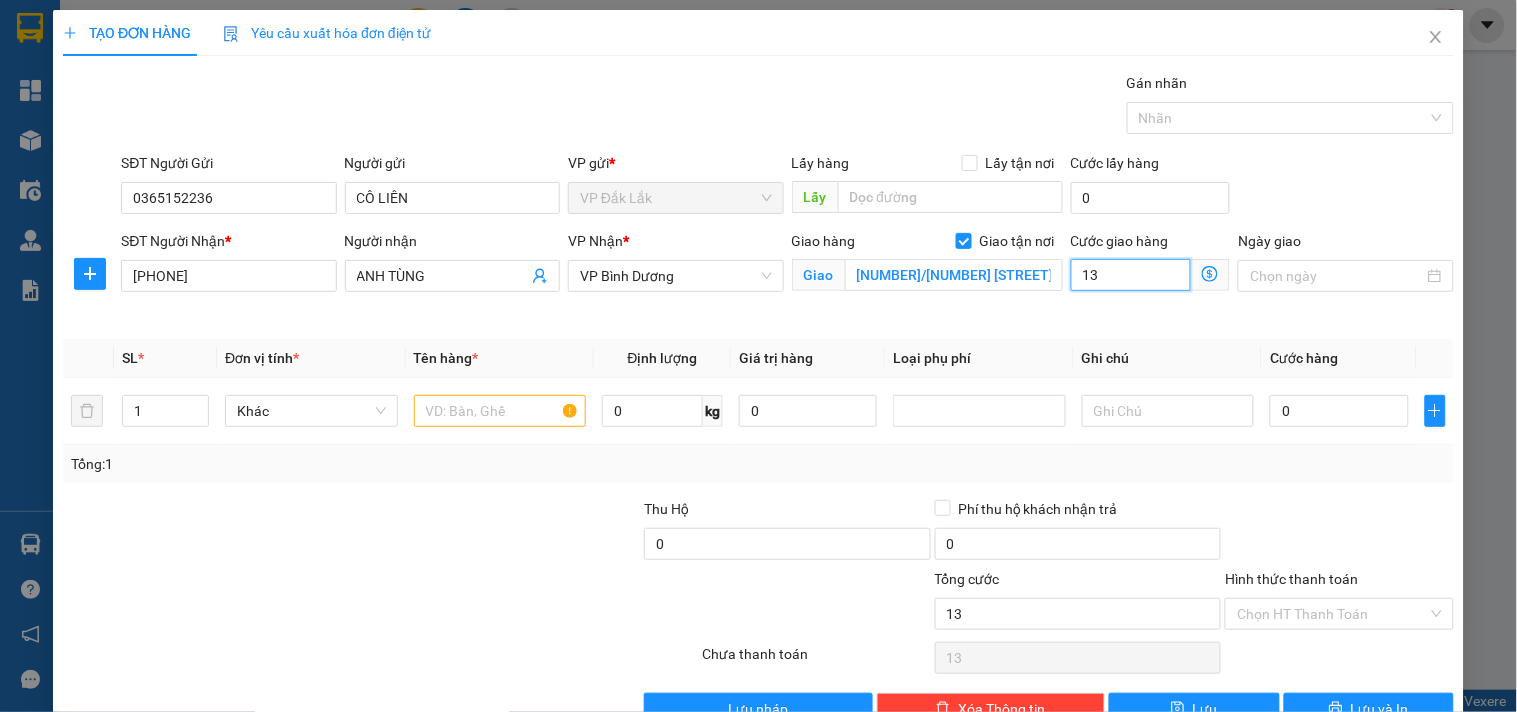 type on "135" 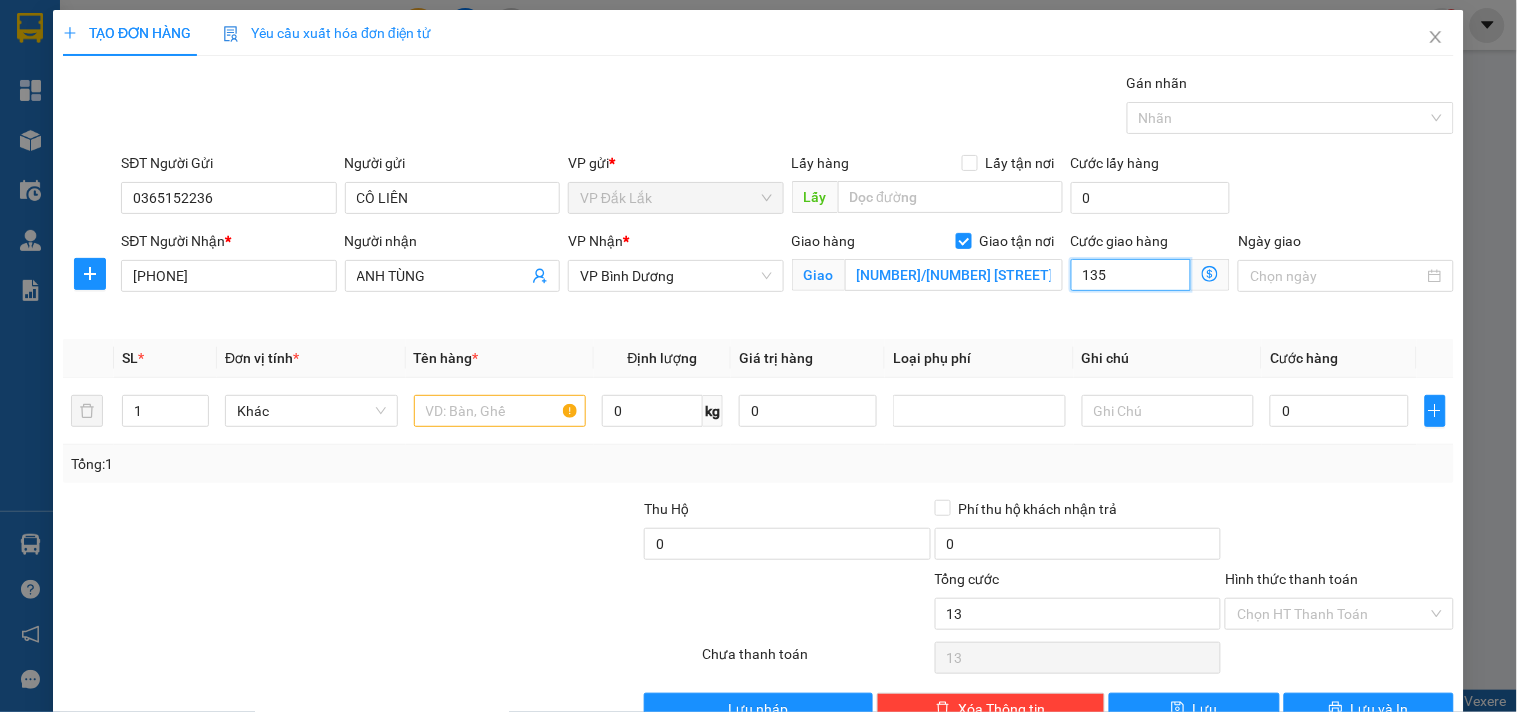 type on "135" 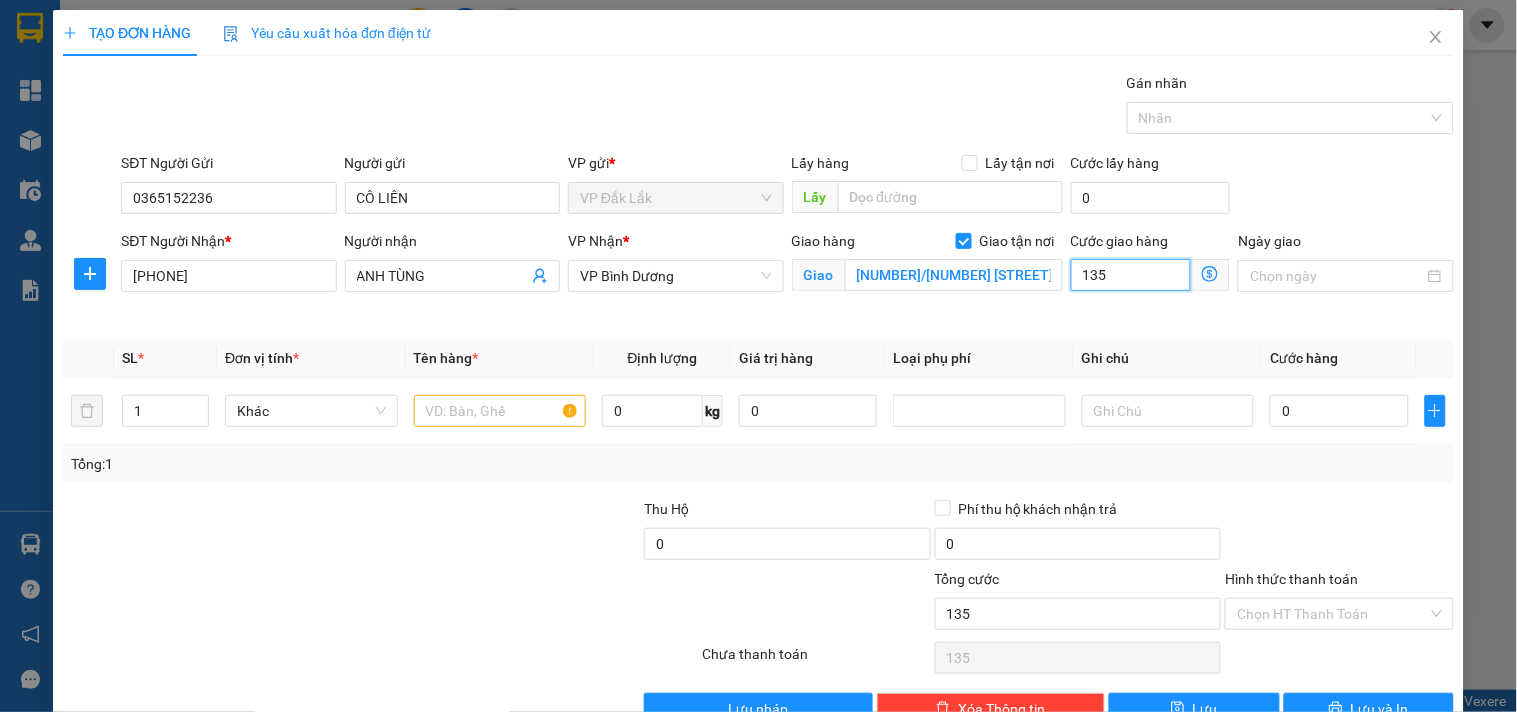 type on "1.350" 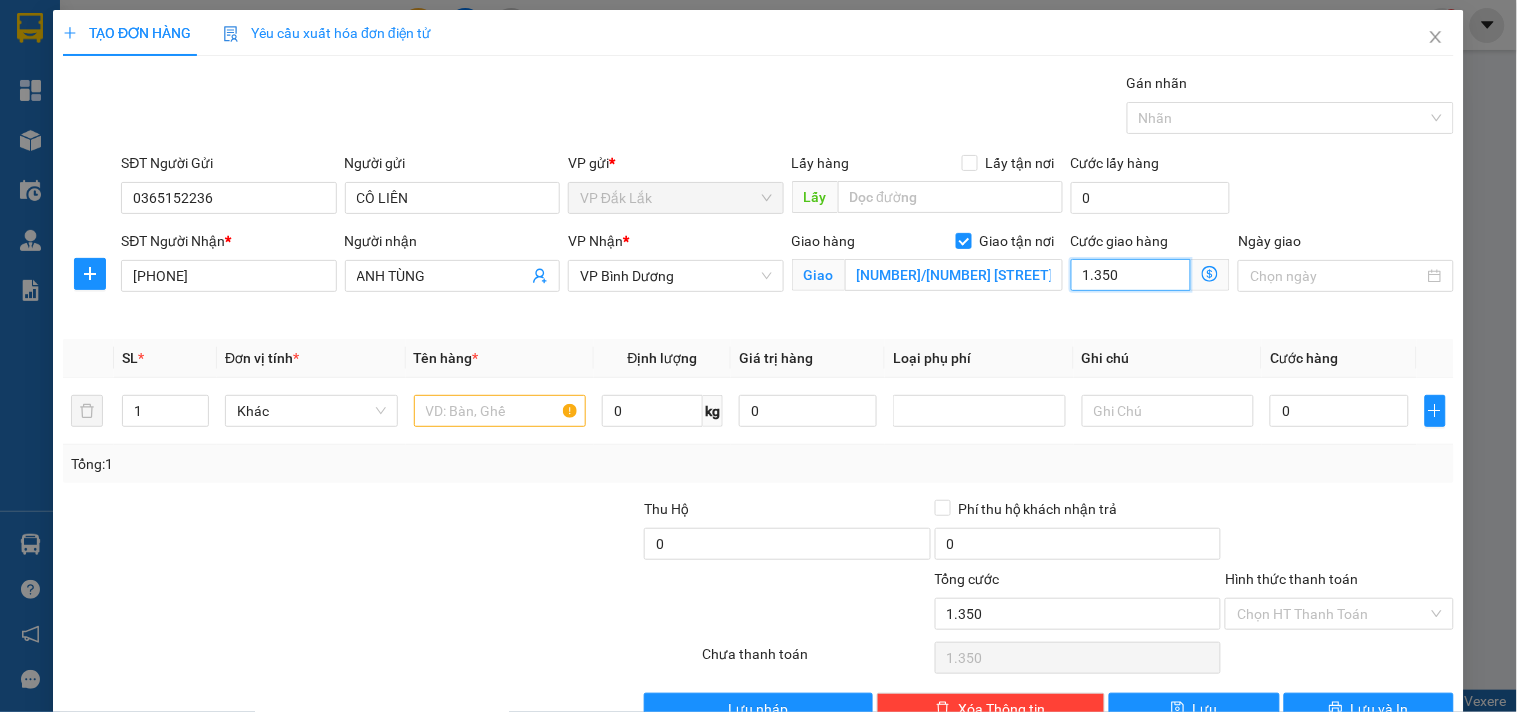 type on "13.500" 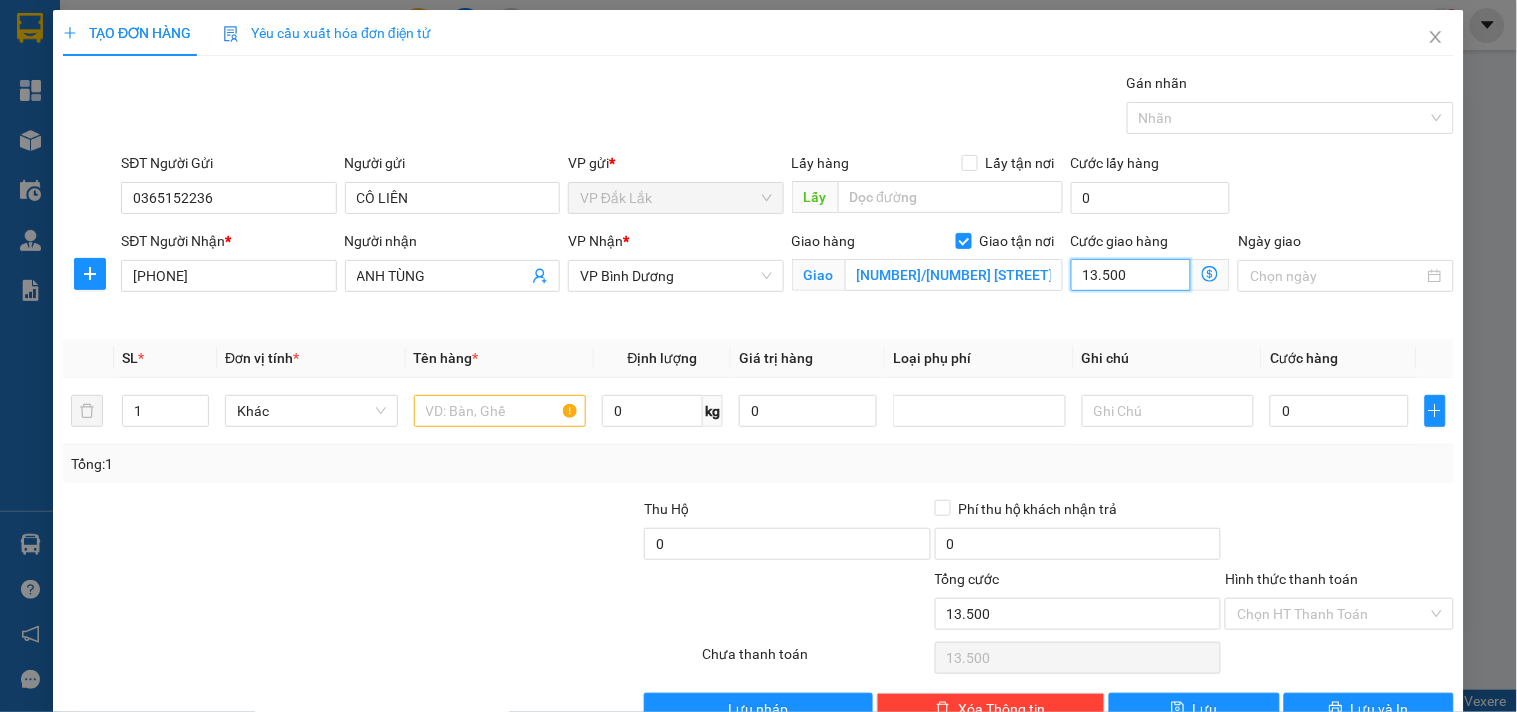 type on "135.000" 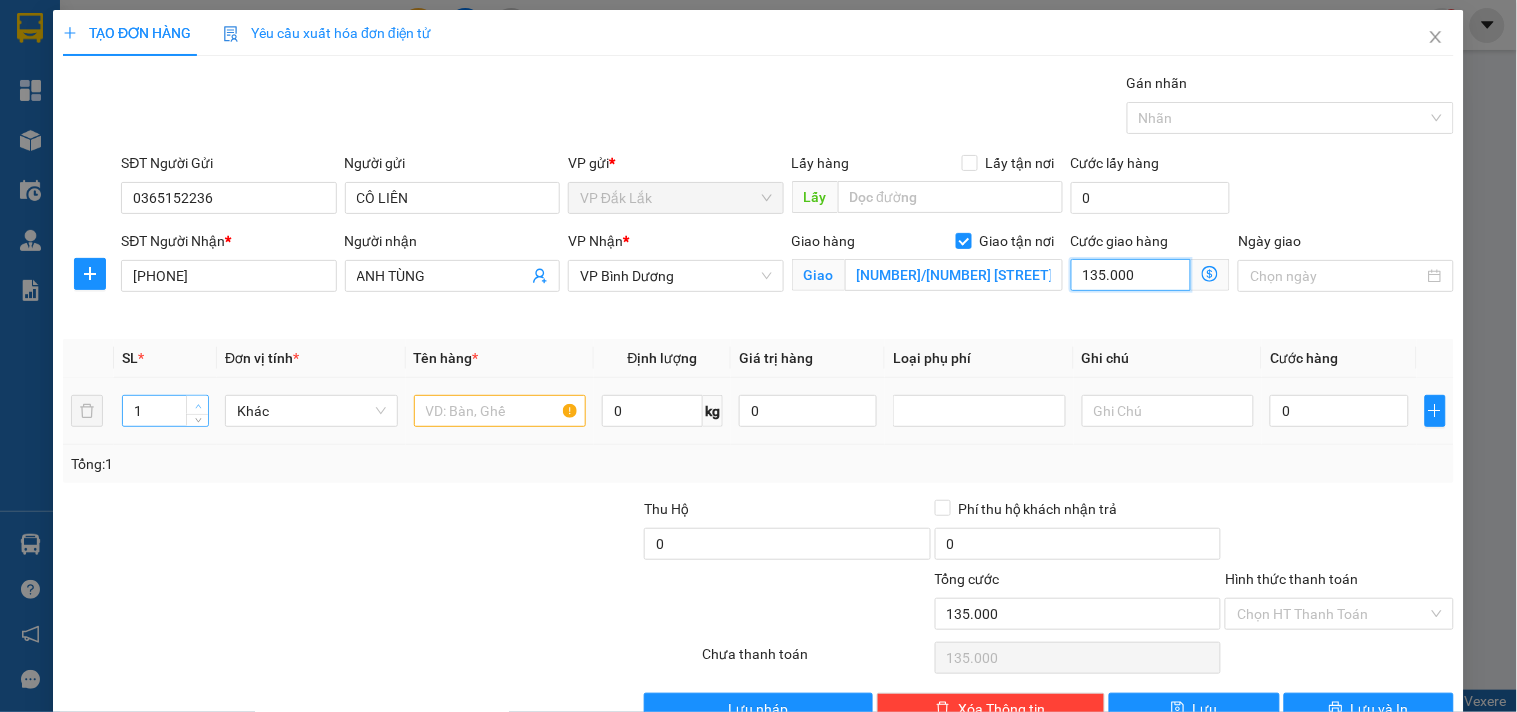 type on "135.000" 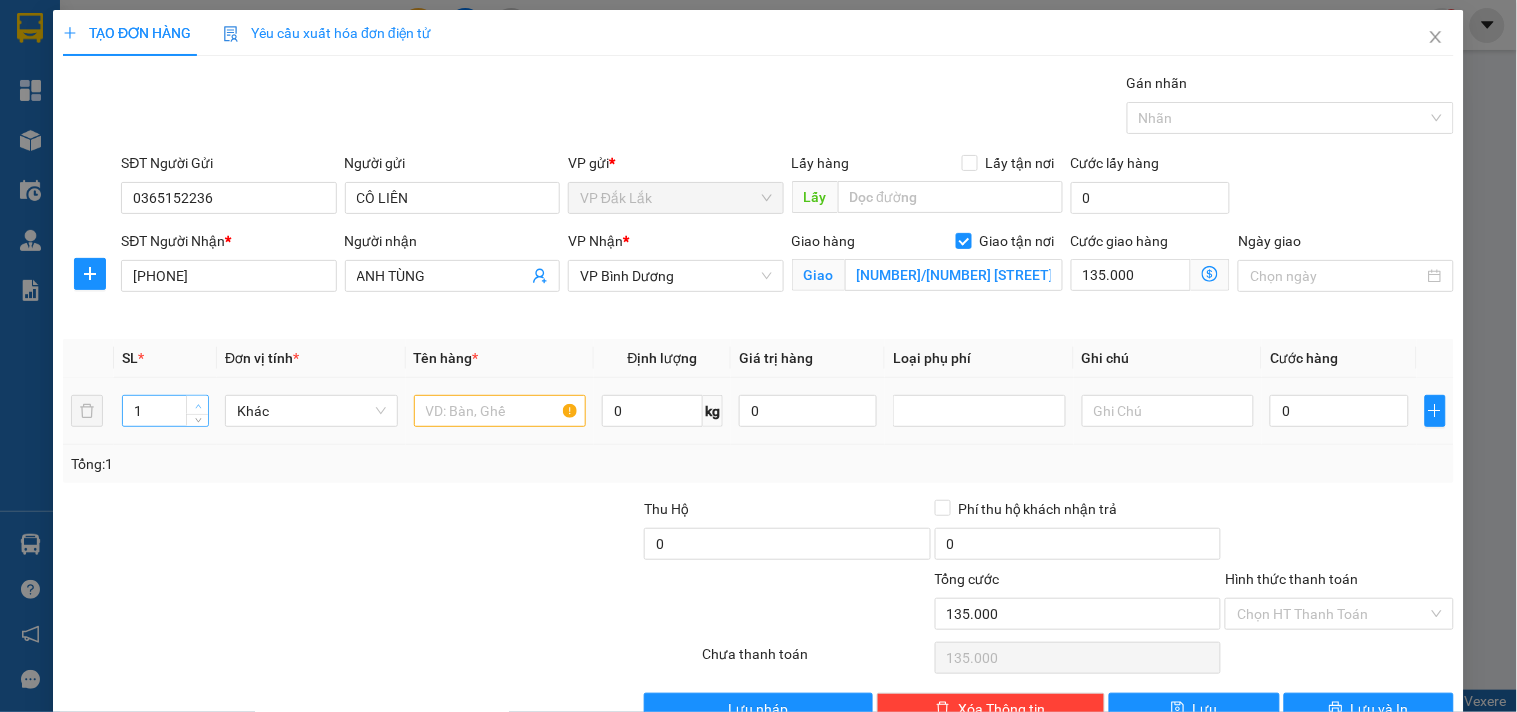 click 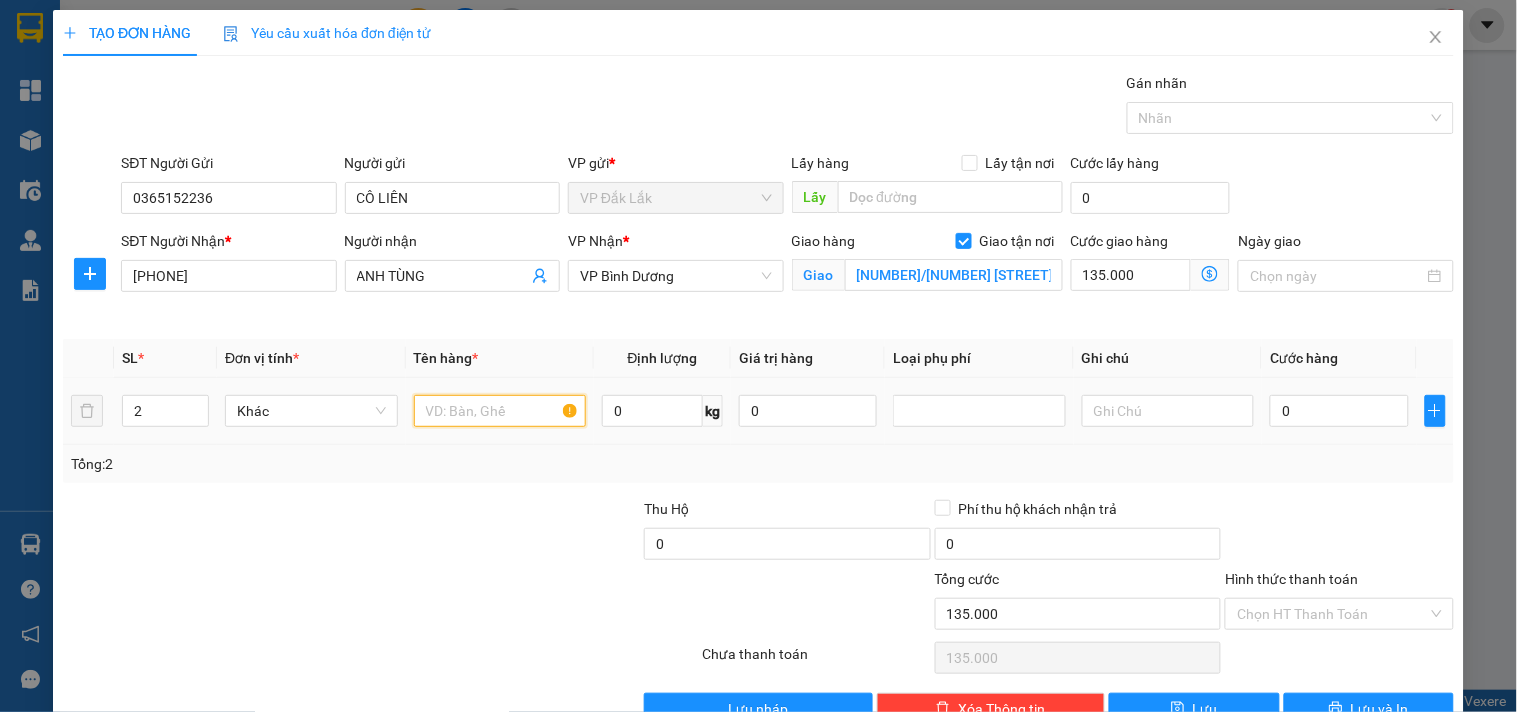 click at bounding box center (500, 411) 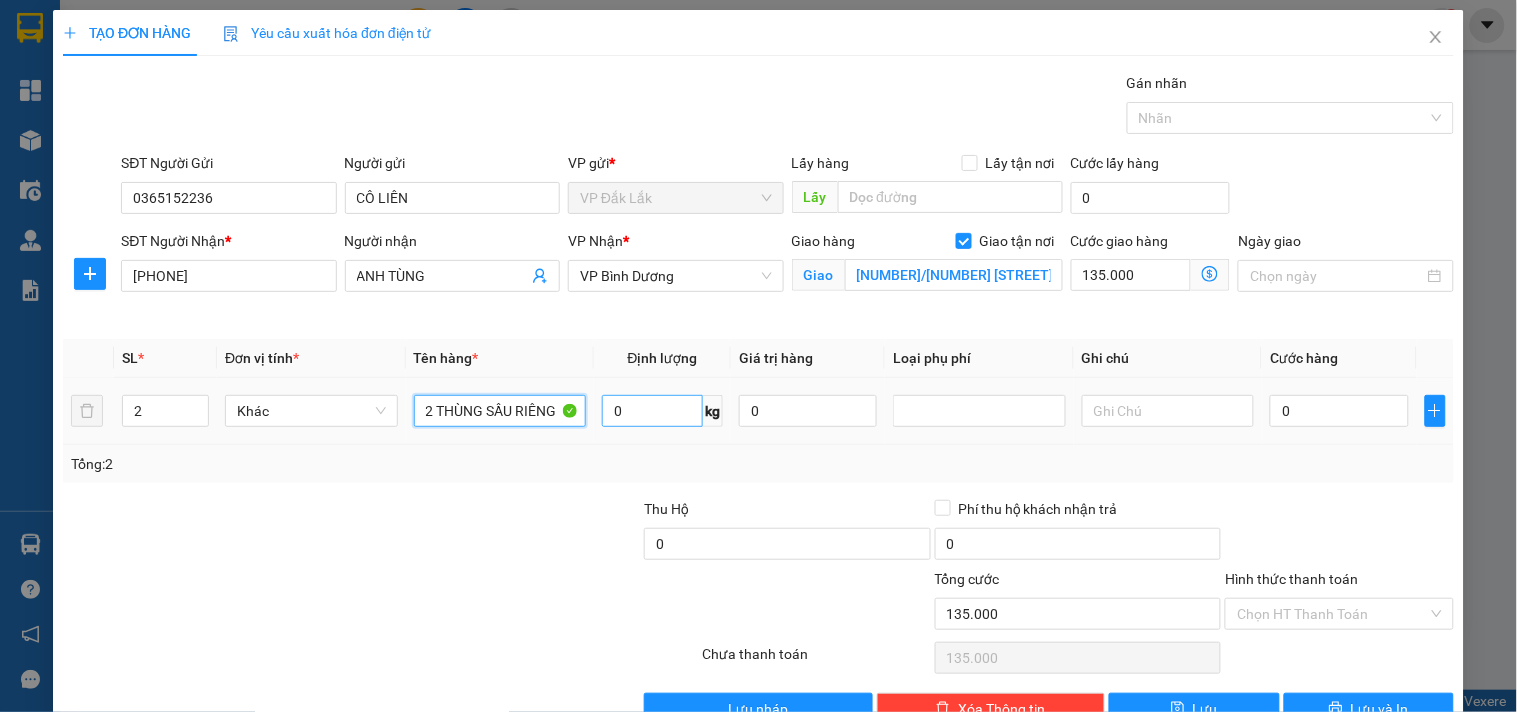 type on "2 THÙNG SẦU RIÊNG" 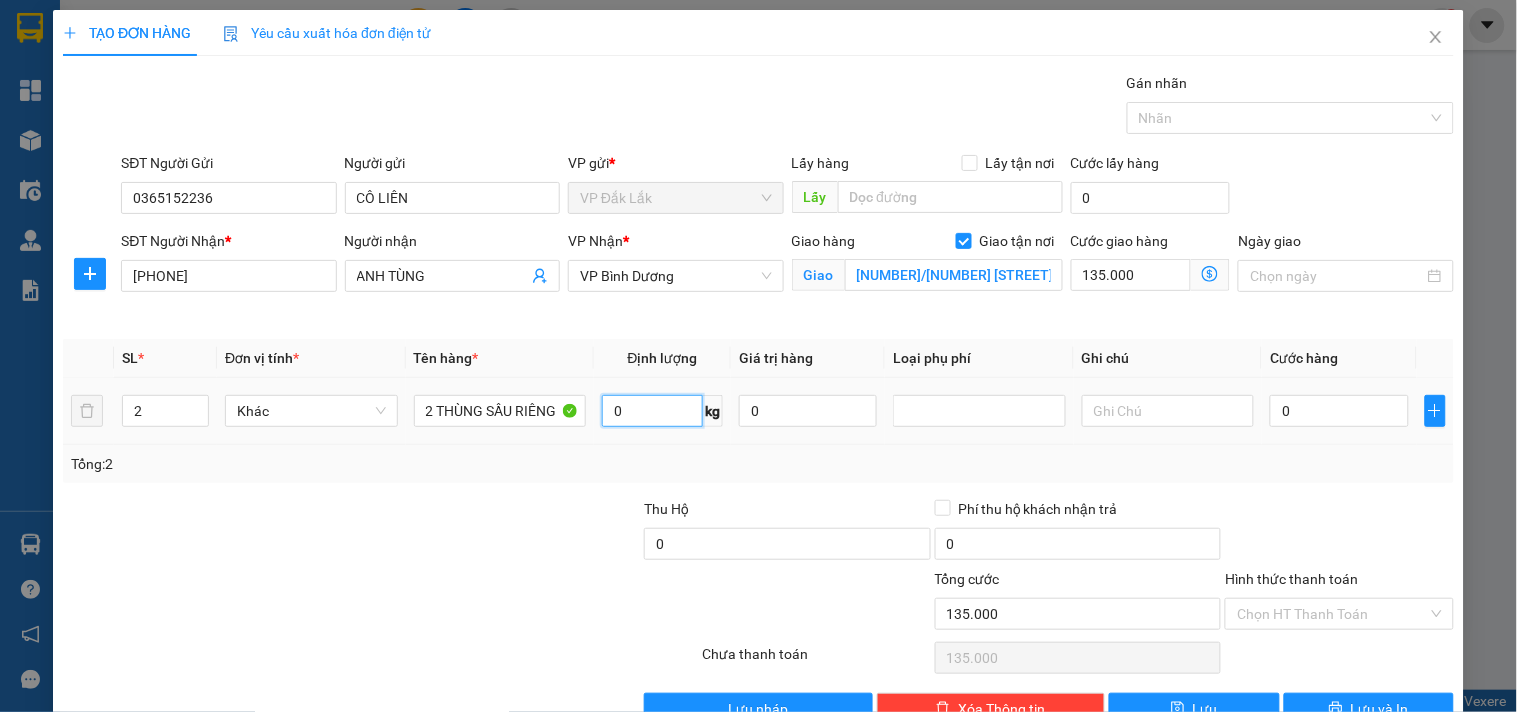 click on "0" at bounding box center [652, 411] 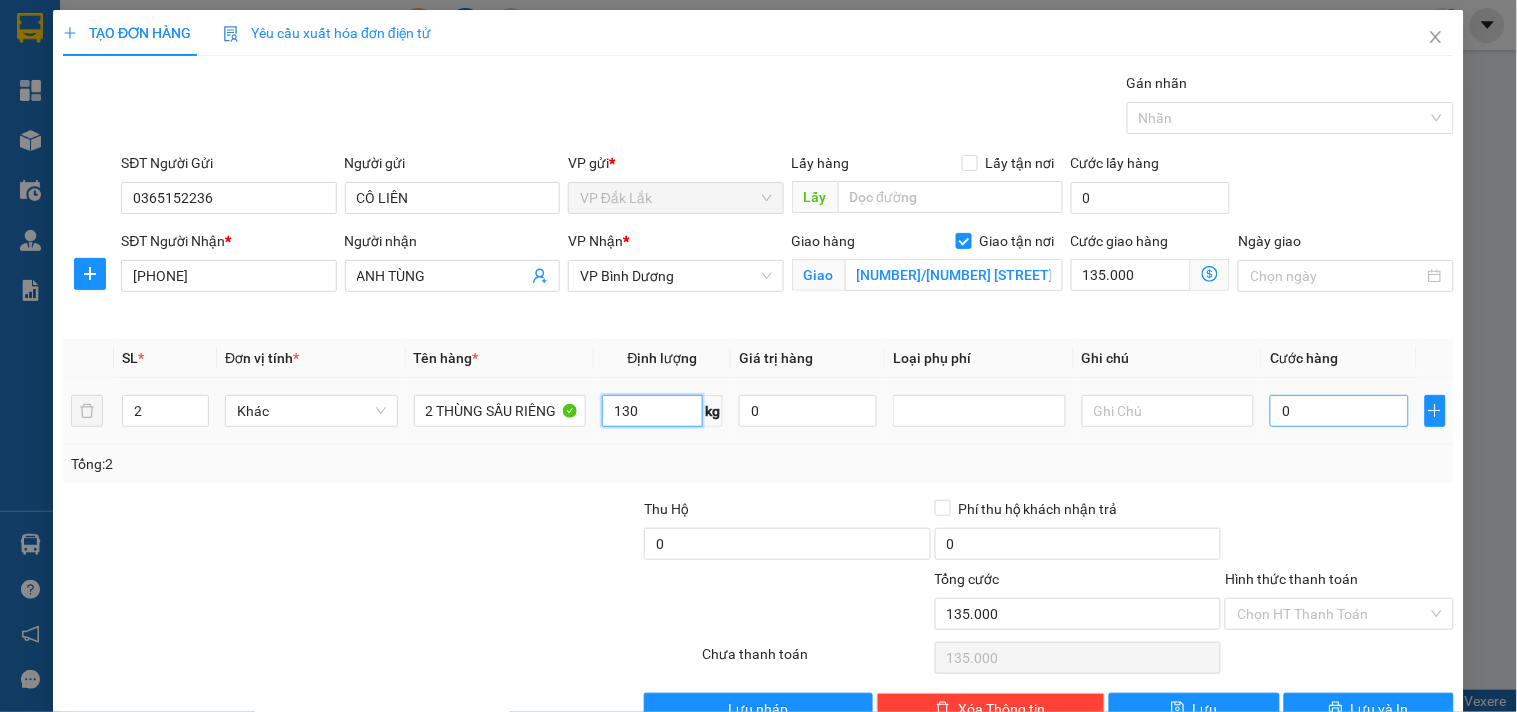 type on "130" 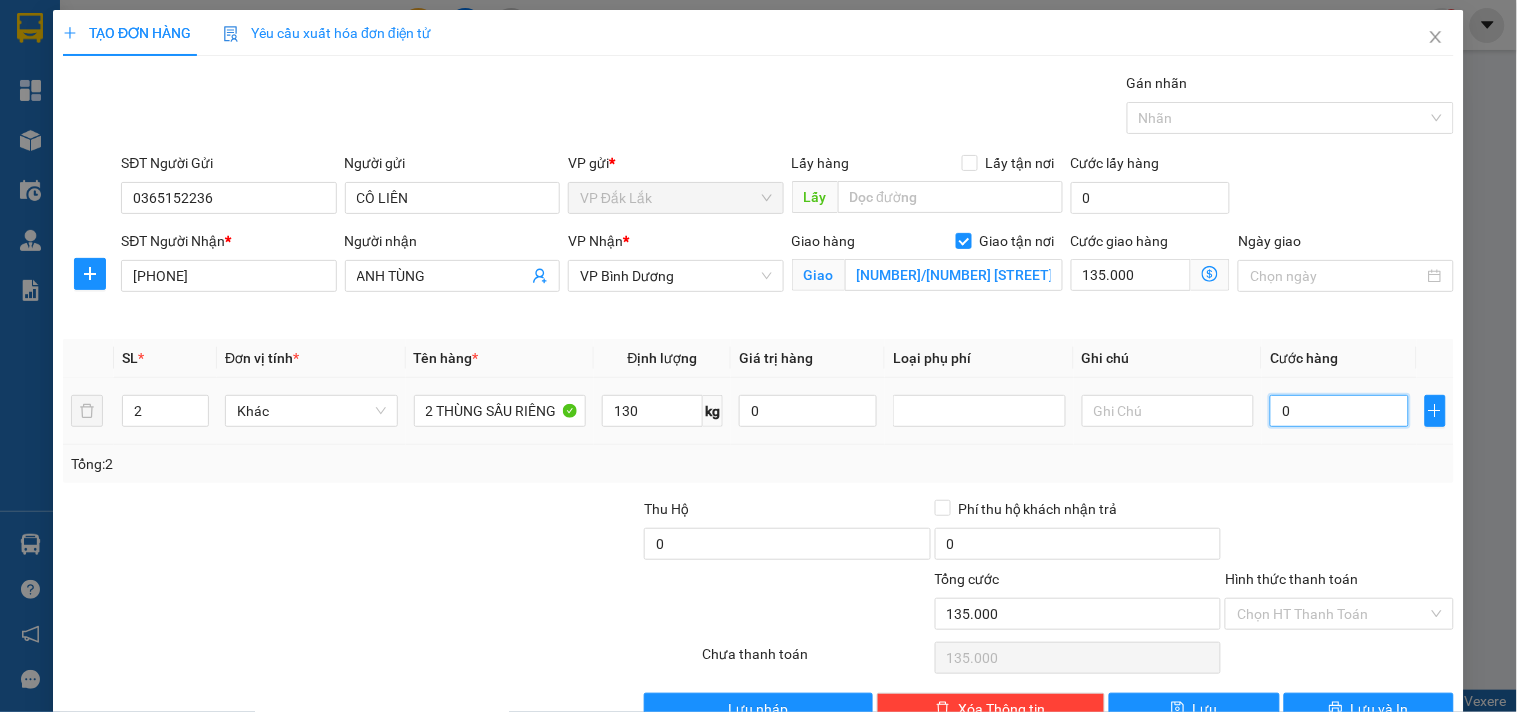 click on "0" at bounding box center [1339, 411] 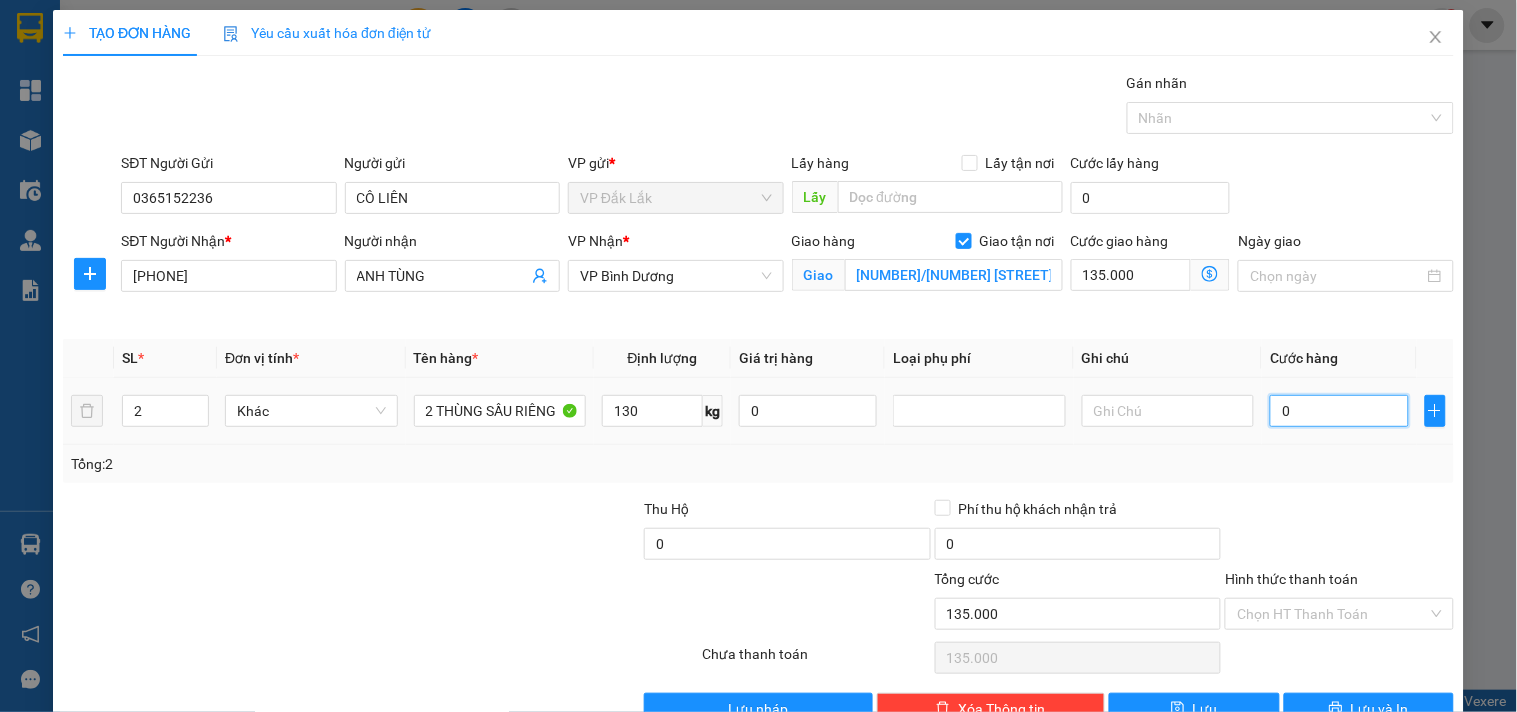 type on "2" 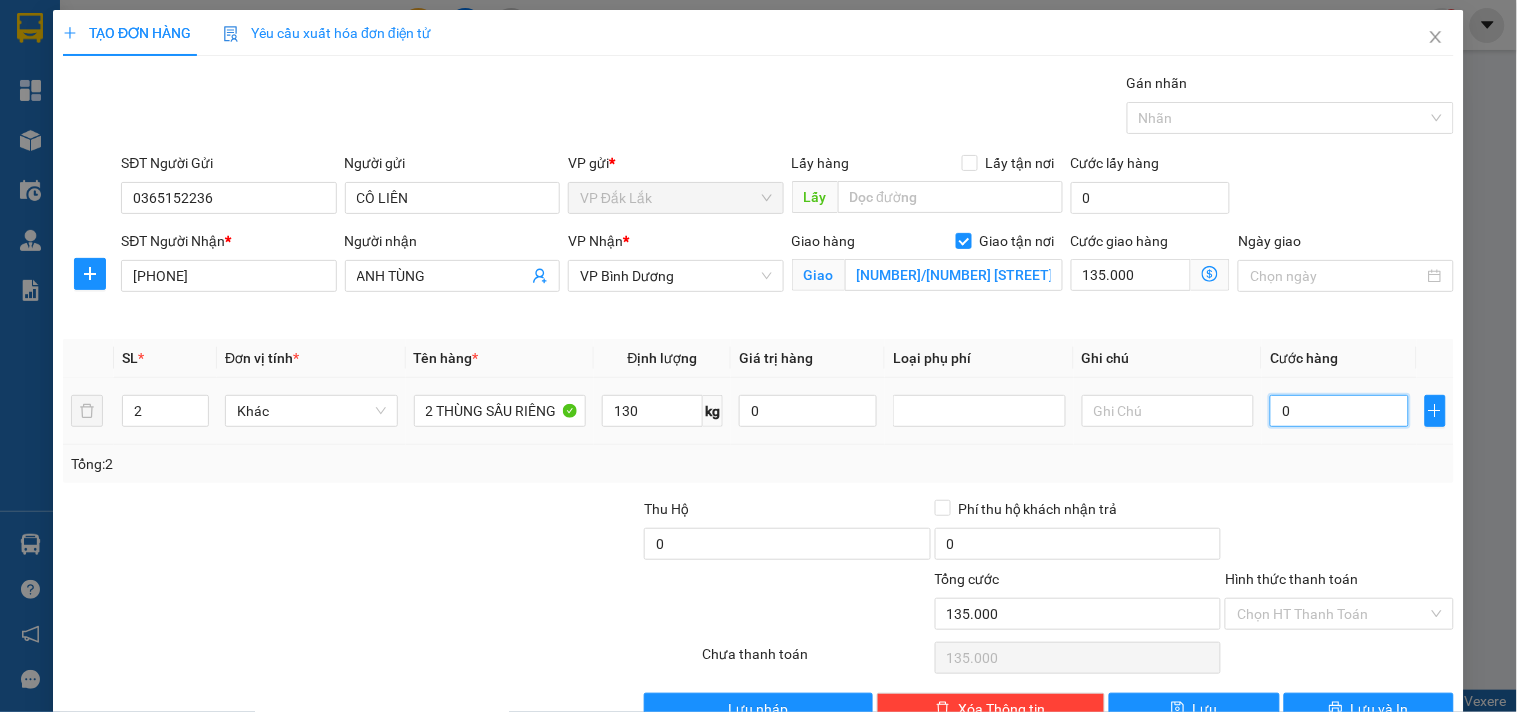 type on "[PRICE]" 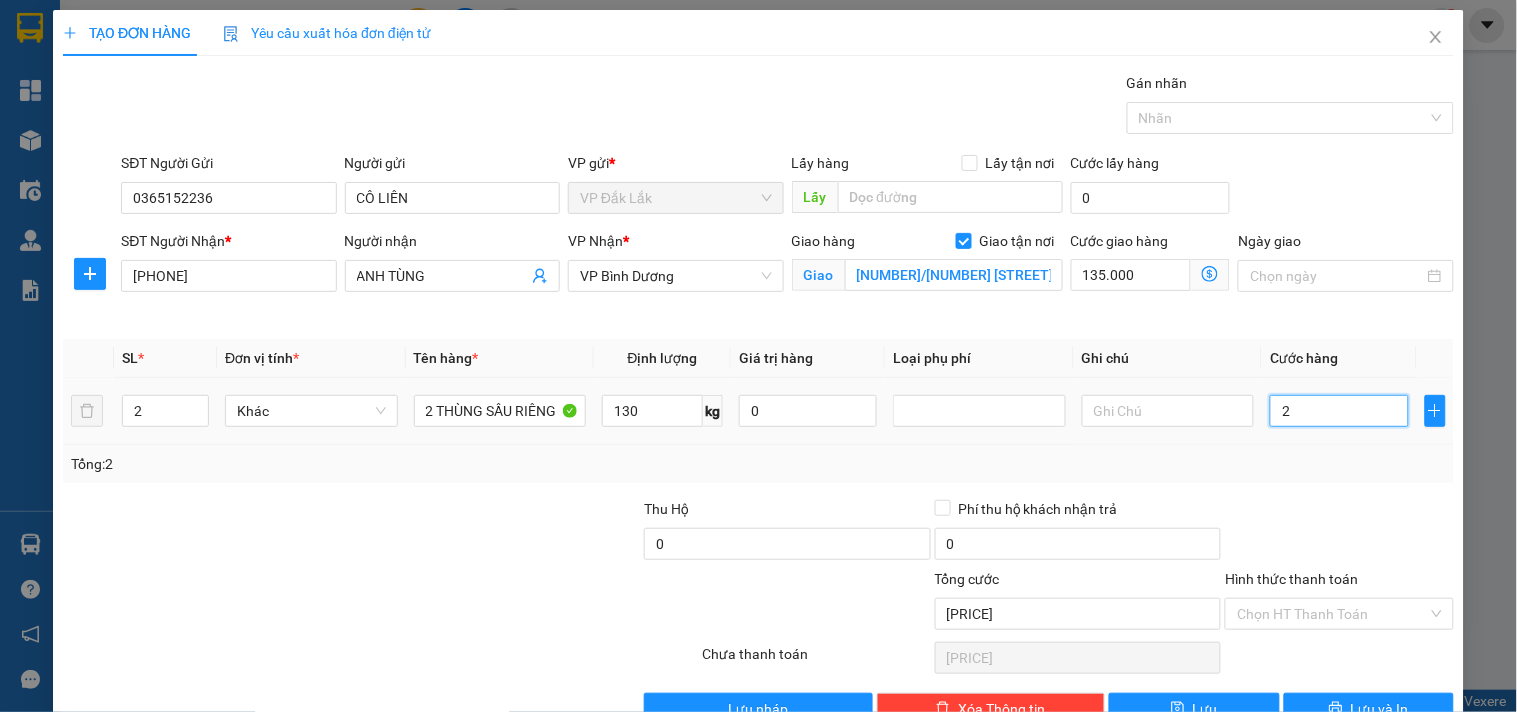 type on "21" 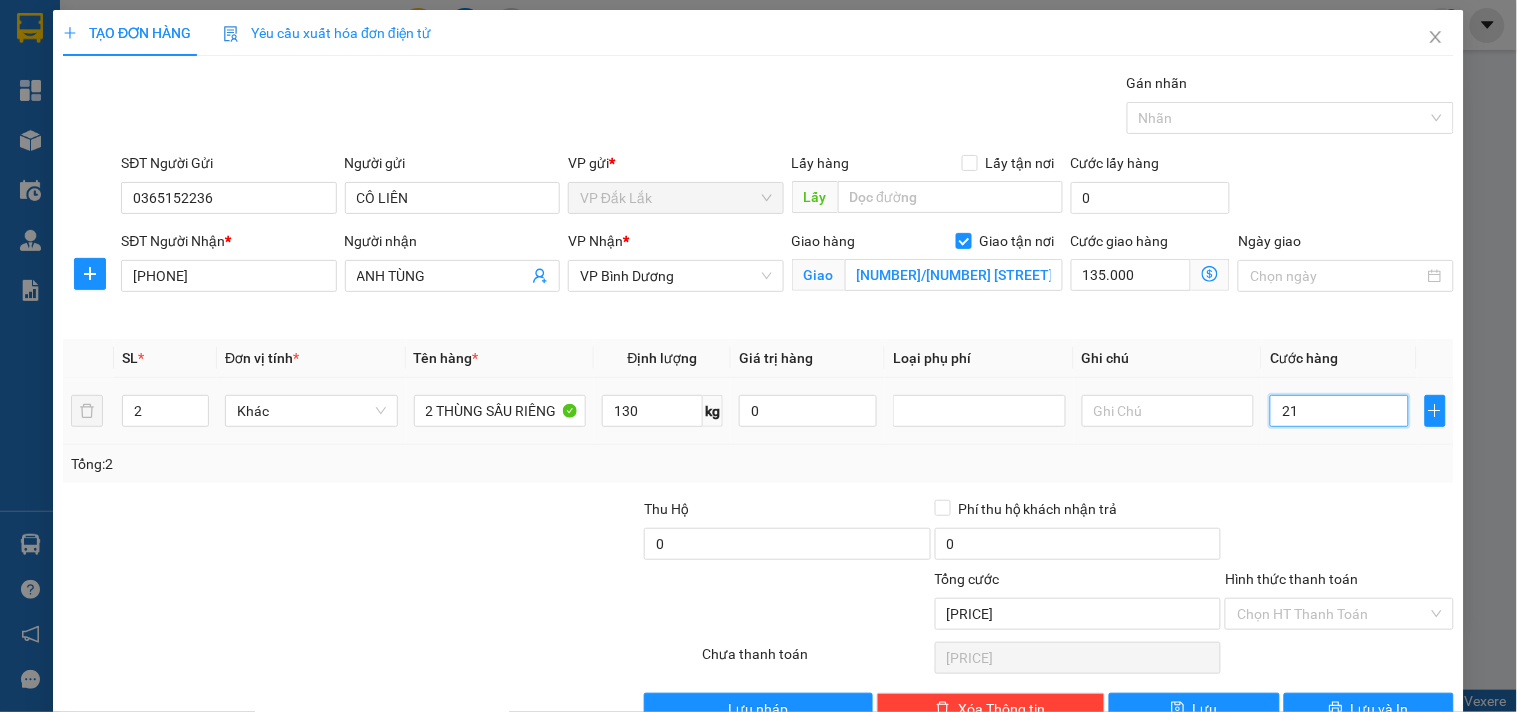type on "210" 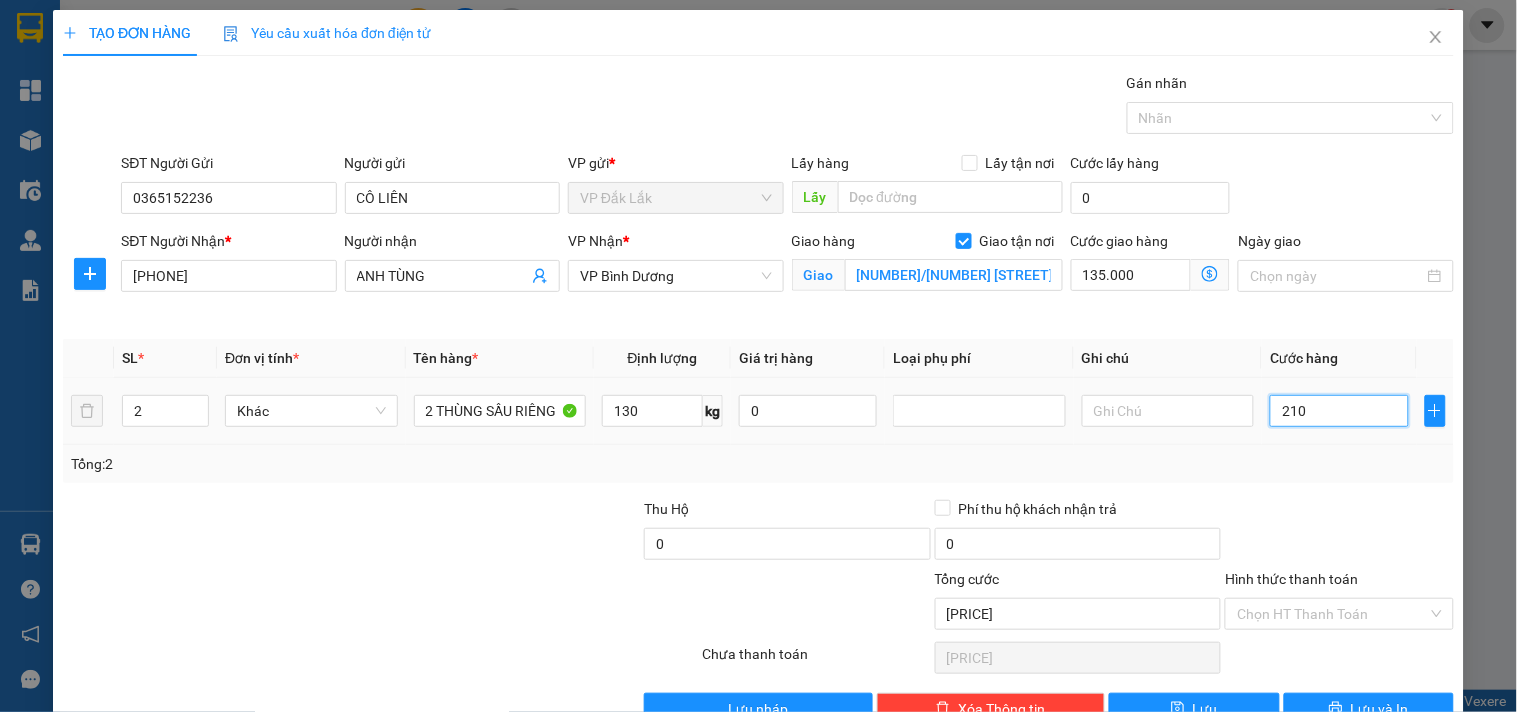 type on "2.100" 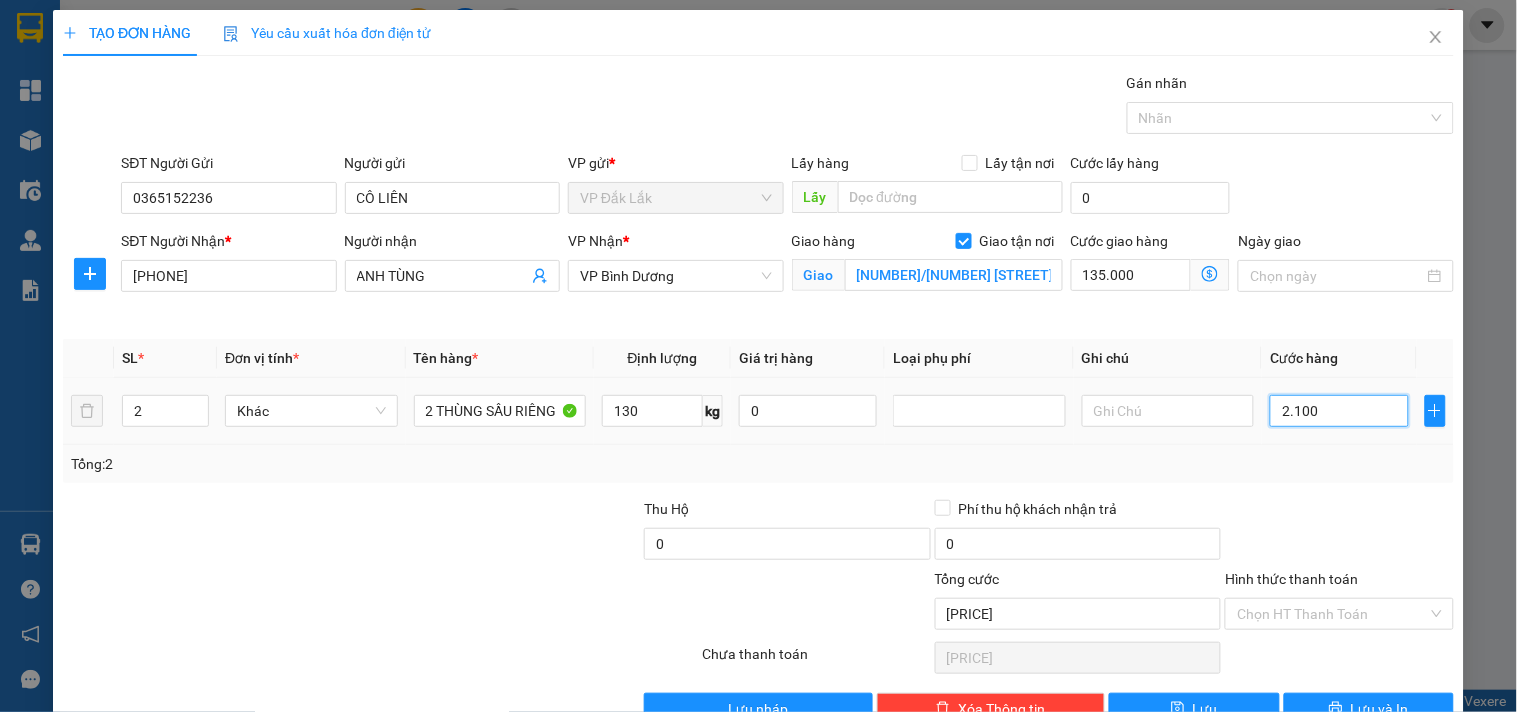 type on "21.000" 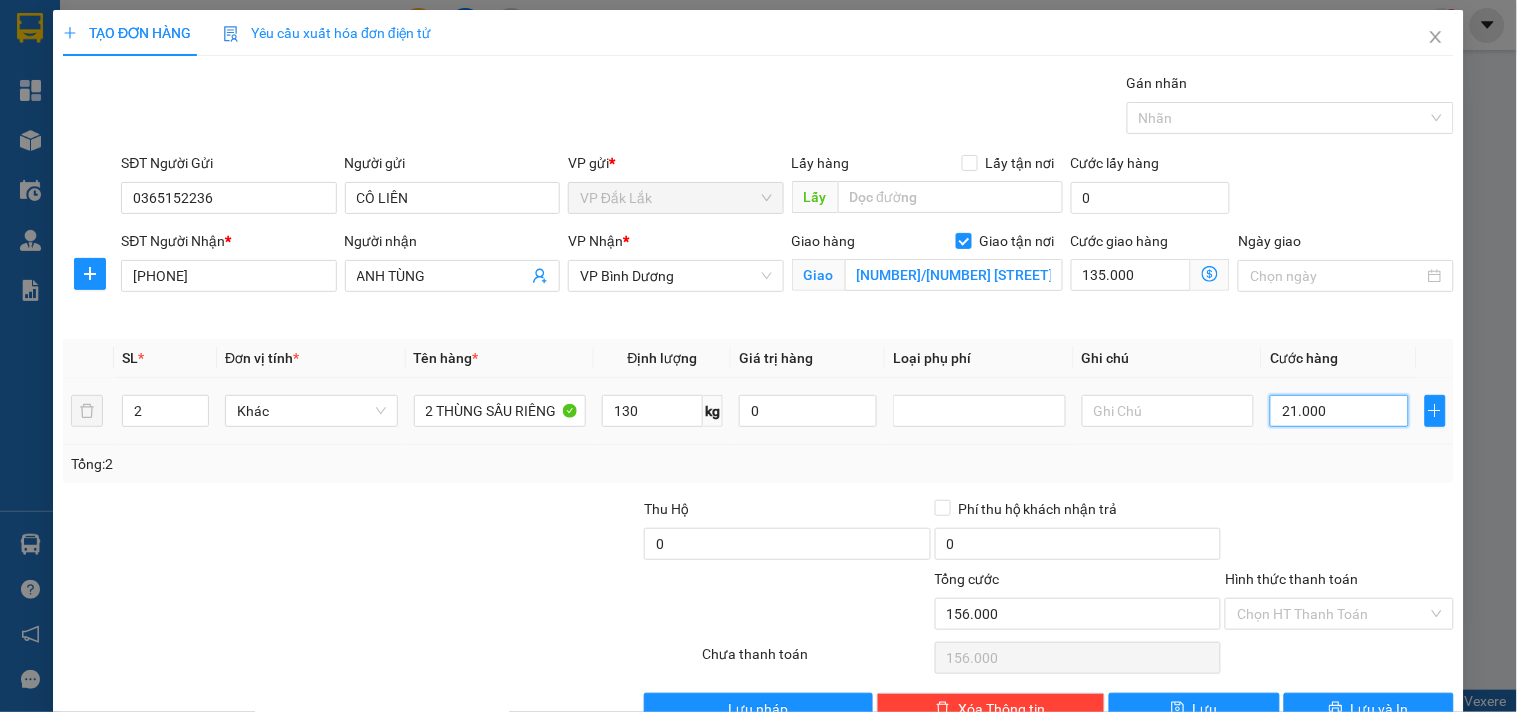 type on "210.000" 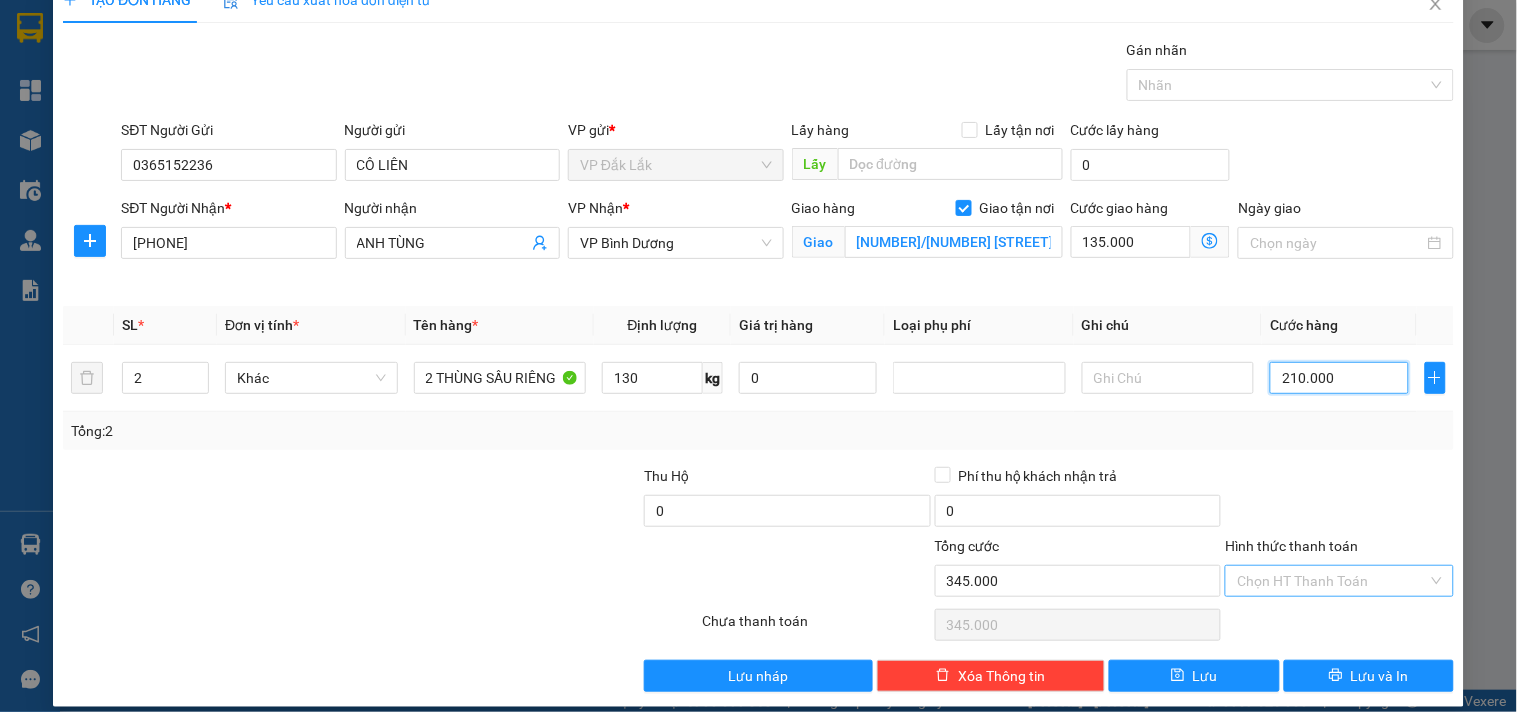 scroll, scrollTop: 52, scrollLeft: 0, axis: vertical 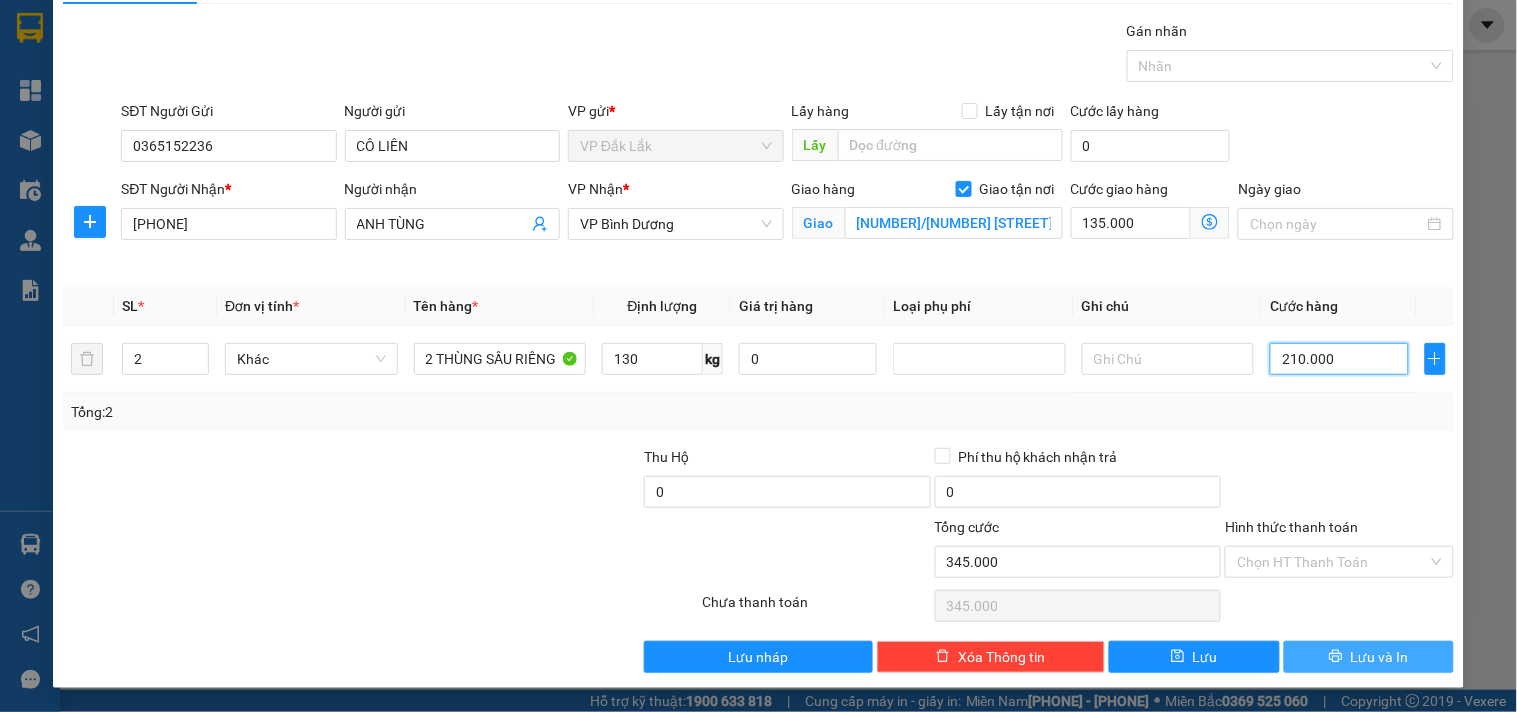 type on "210.000" 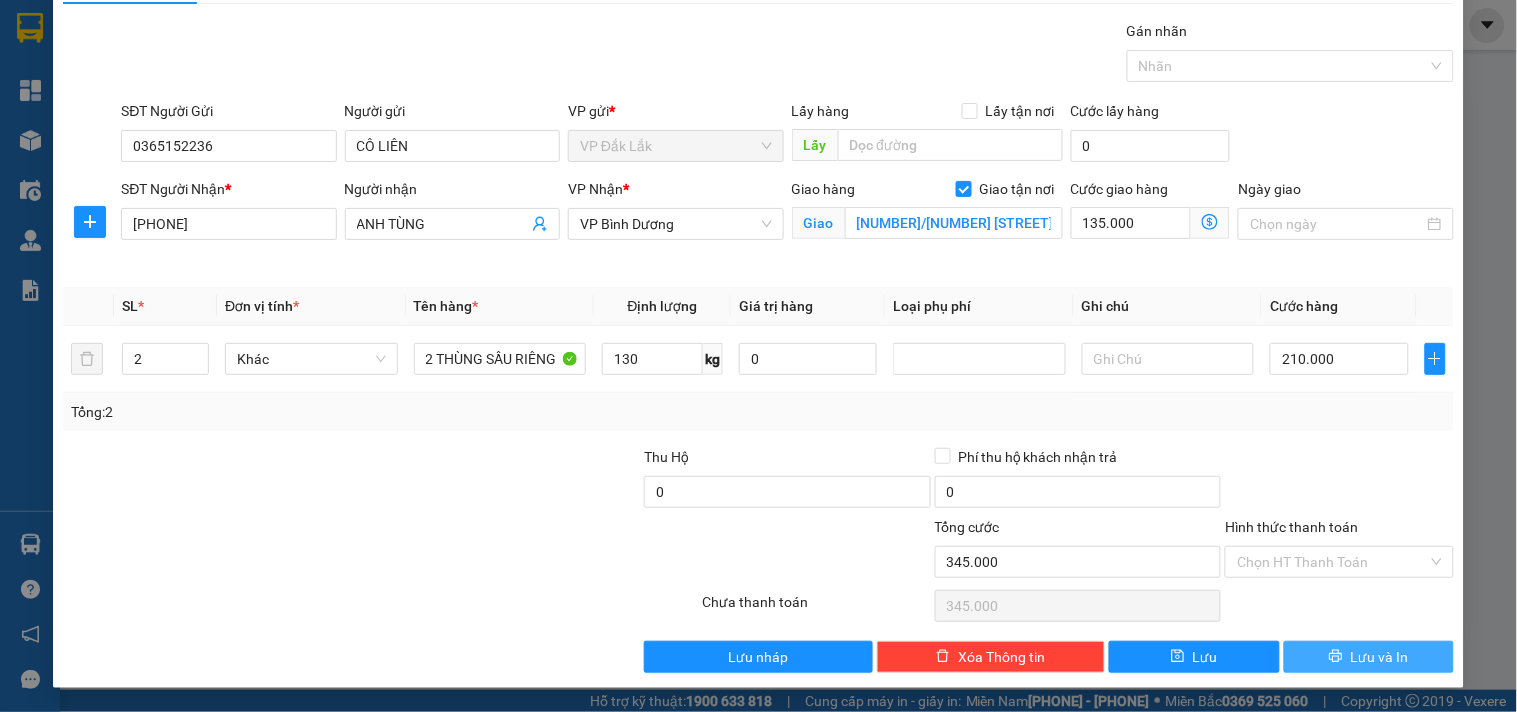 click on "Lưu và In" at bounding box center (1380, 657) 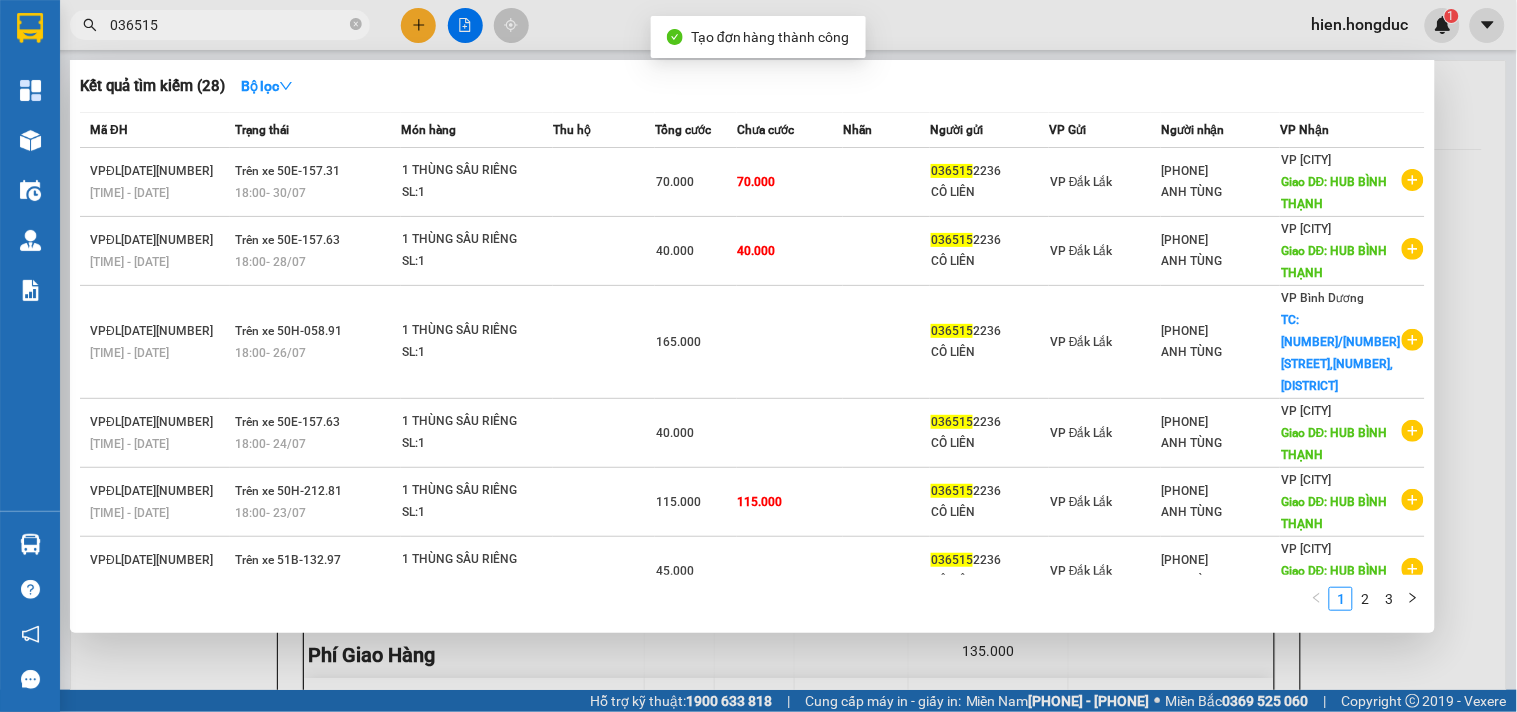 click on "036515" at bounding box center (220, 25) 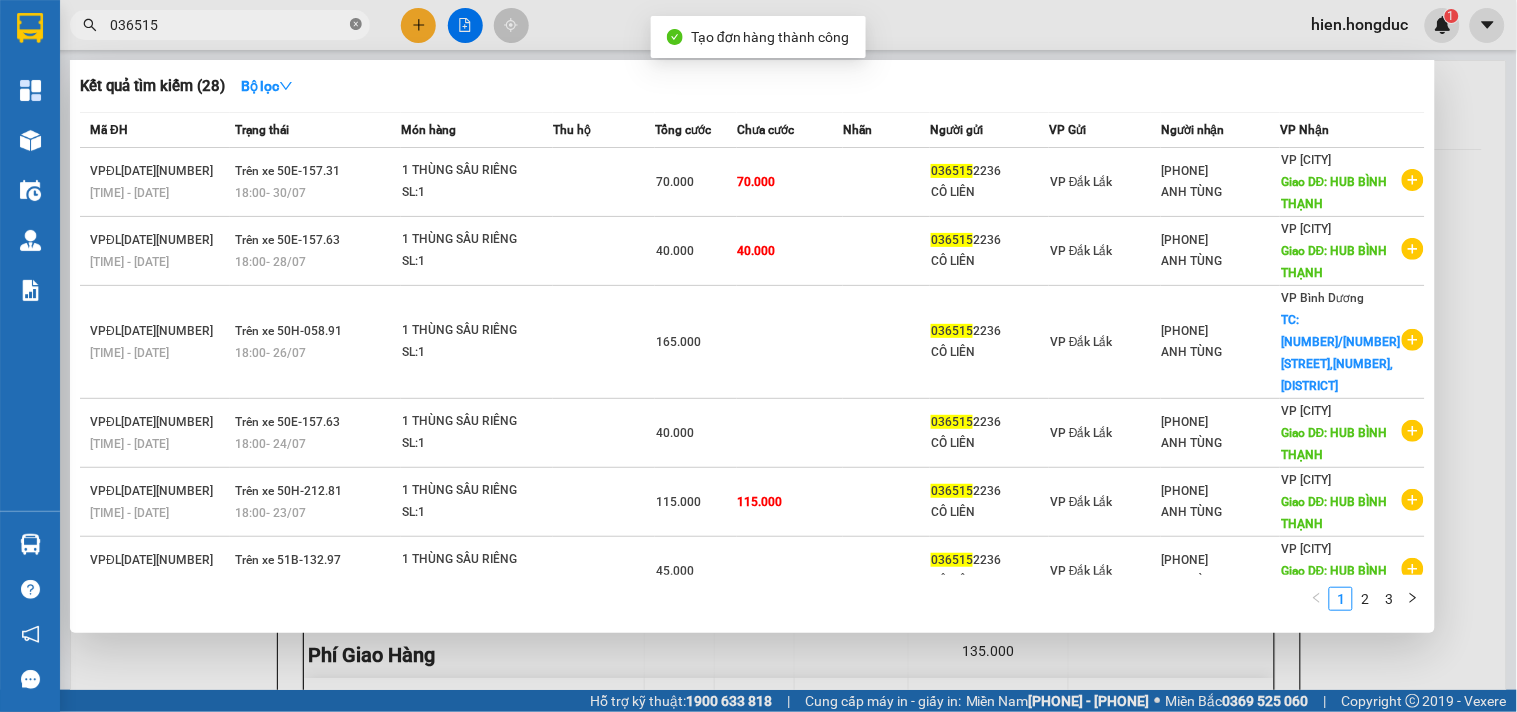click 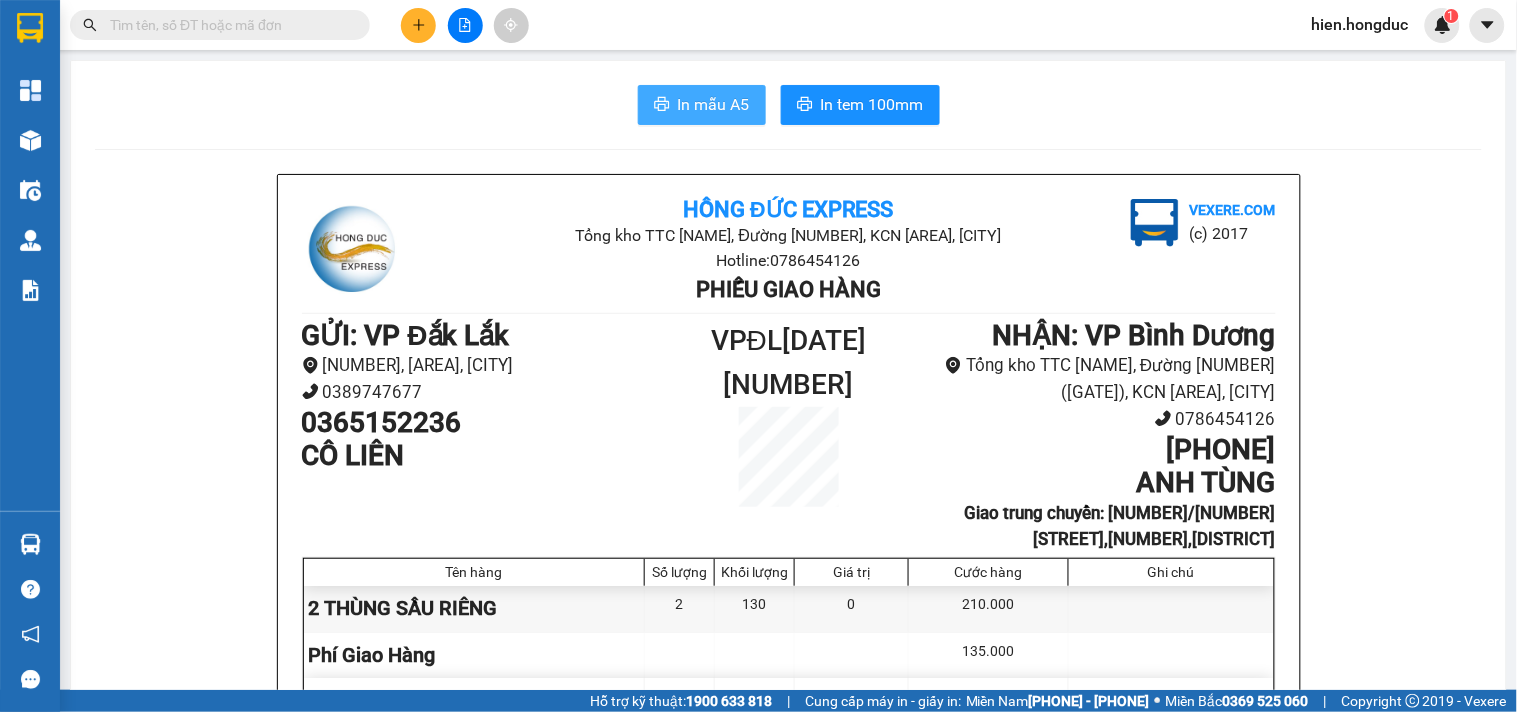 click on "In mẫu A5" at bounding box center (702, 105) 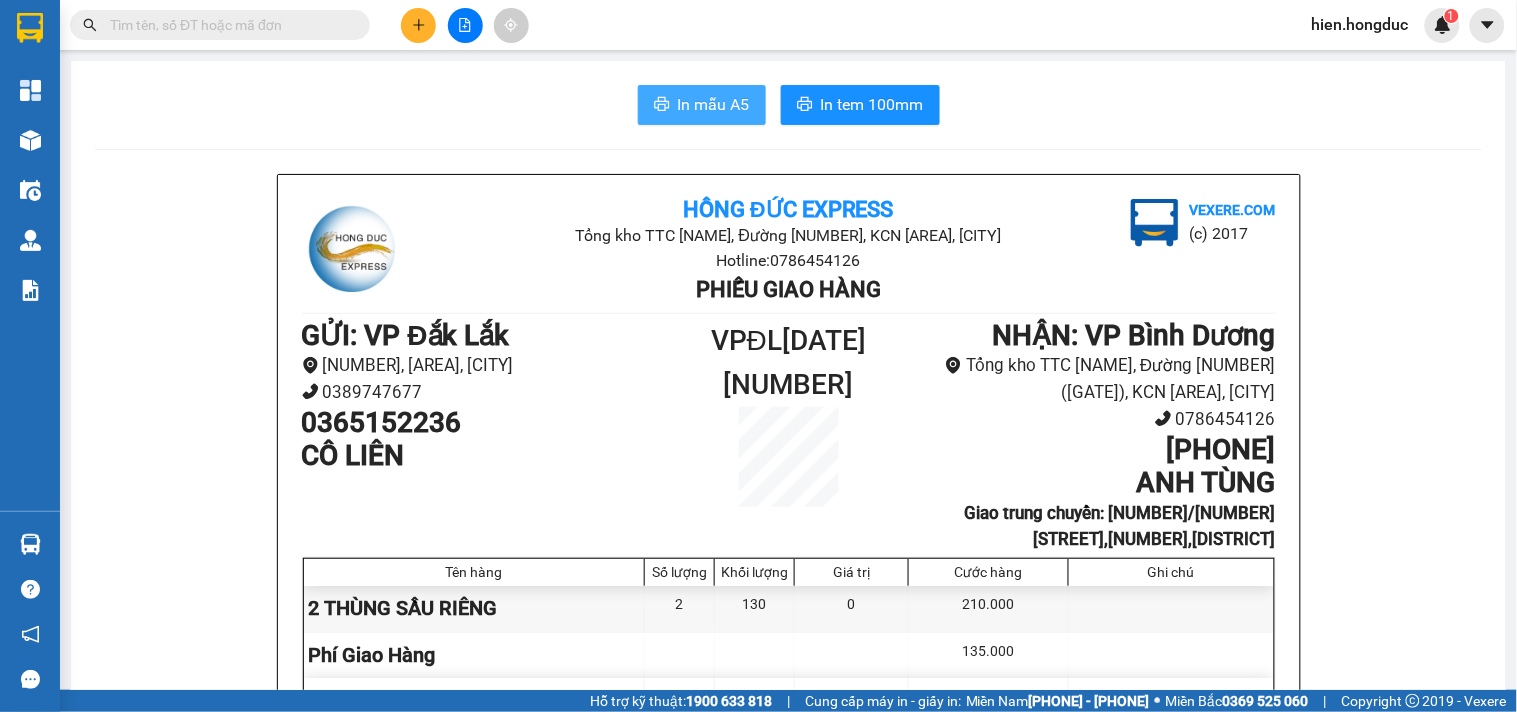 scroll, scrollTop: 0, scrollLeft: 0, axis: both 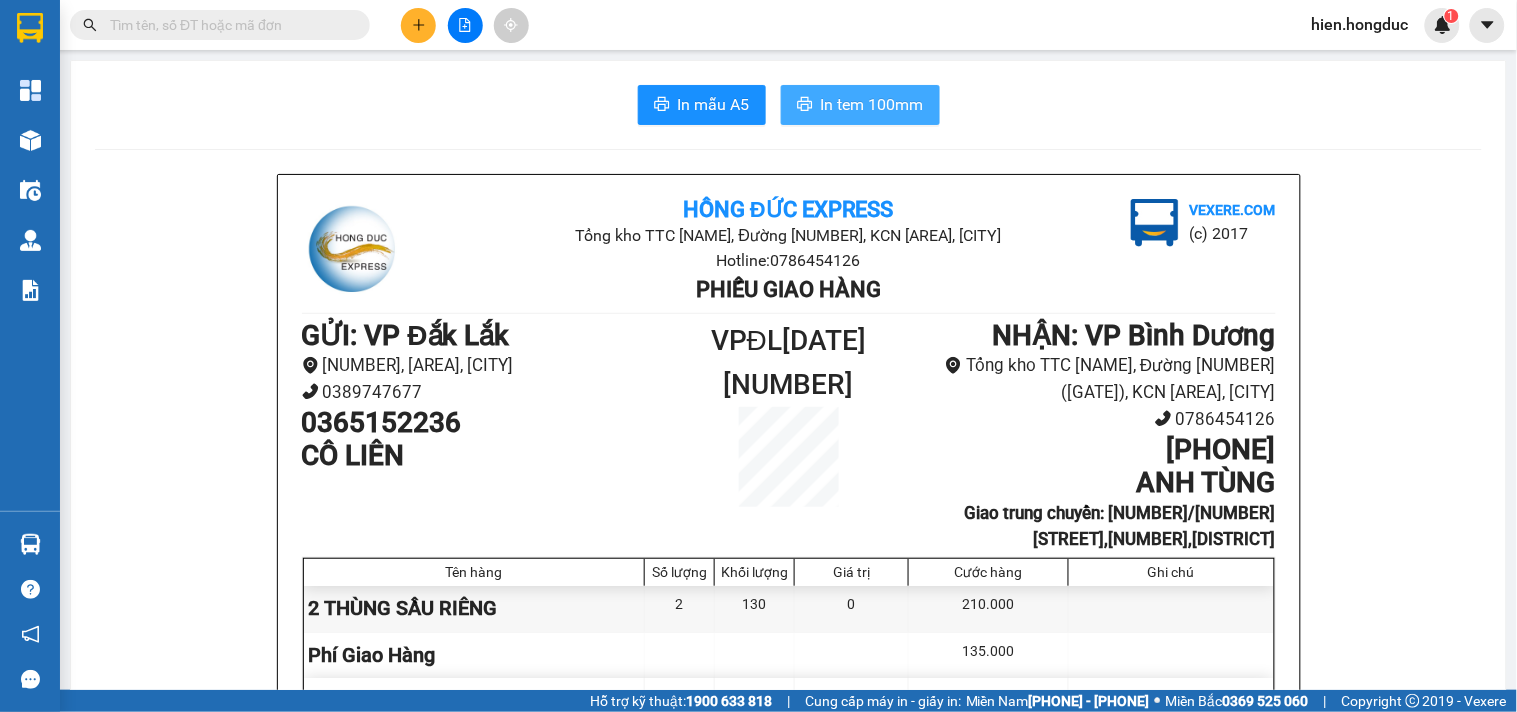click on "In tem 100mm" at bounding box center (872, 104) 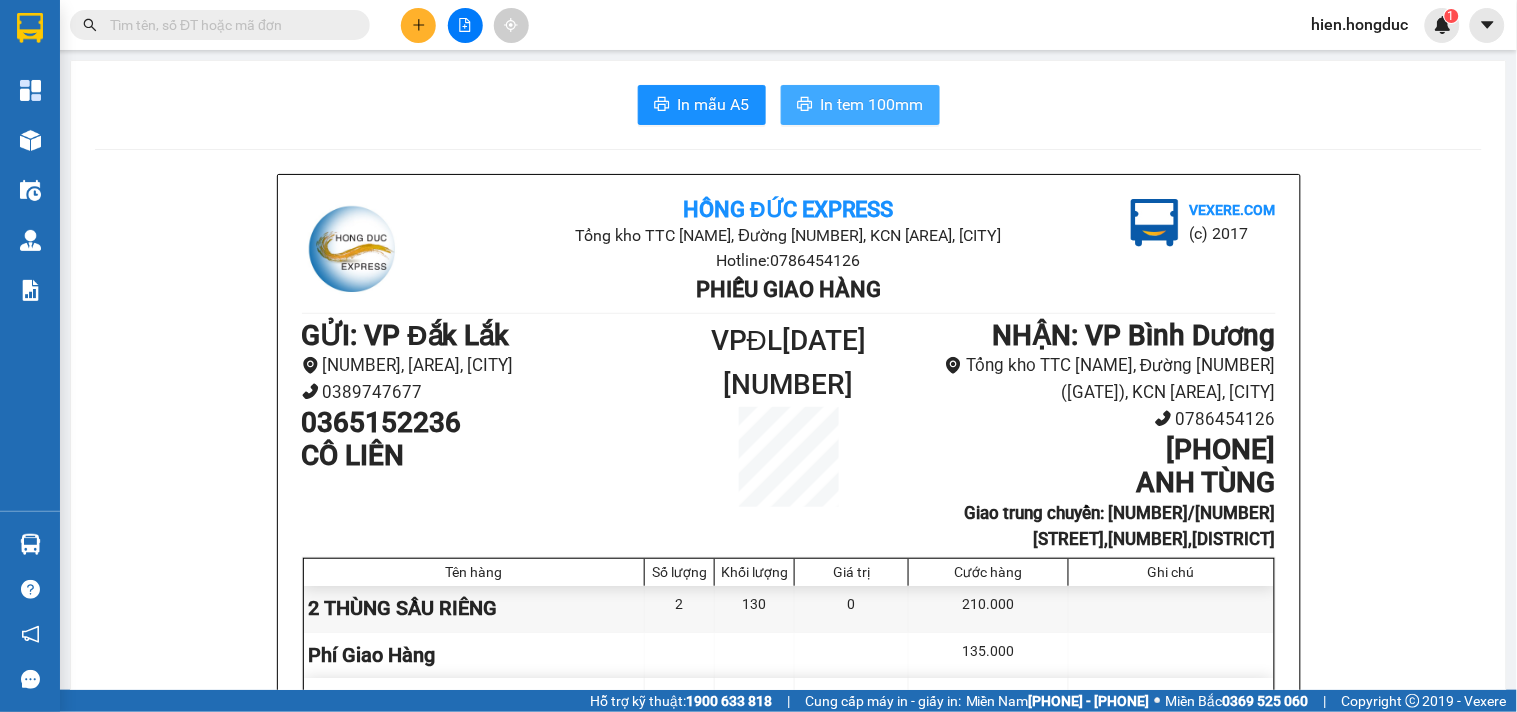 scroll, scrollTop: 0, scrollLeft: 0, axis: both 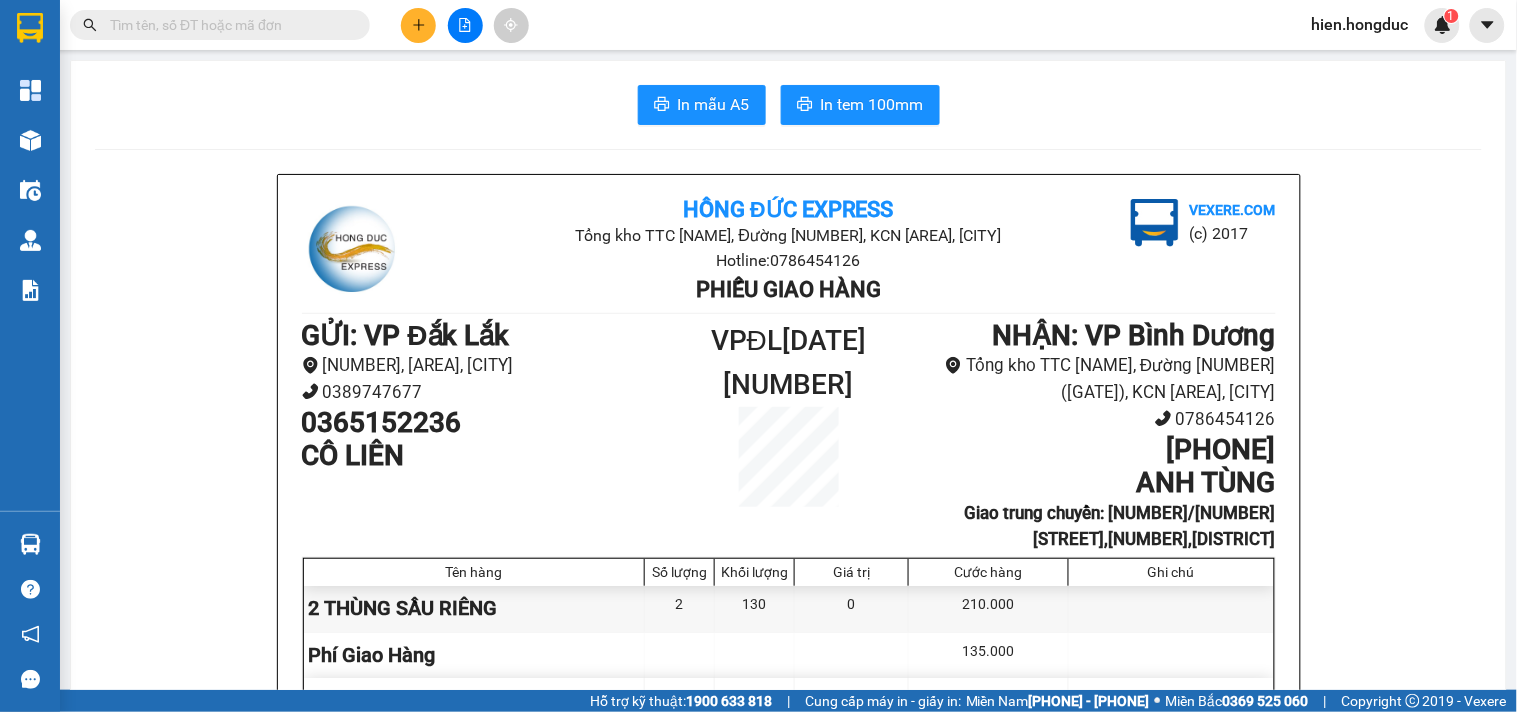 click at bounding box center (418, 25) 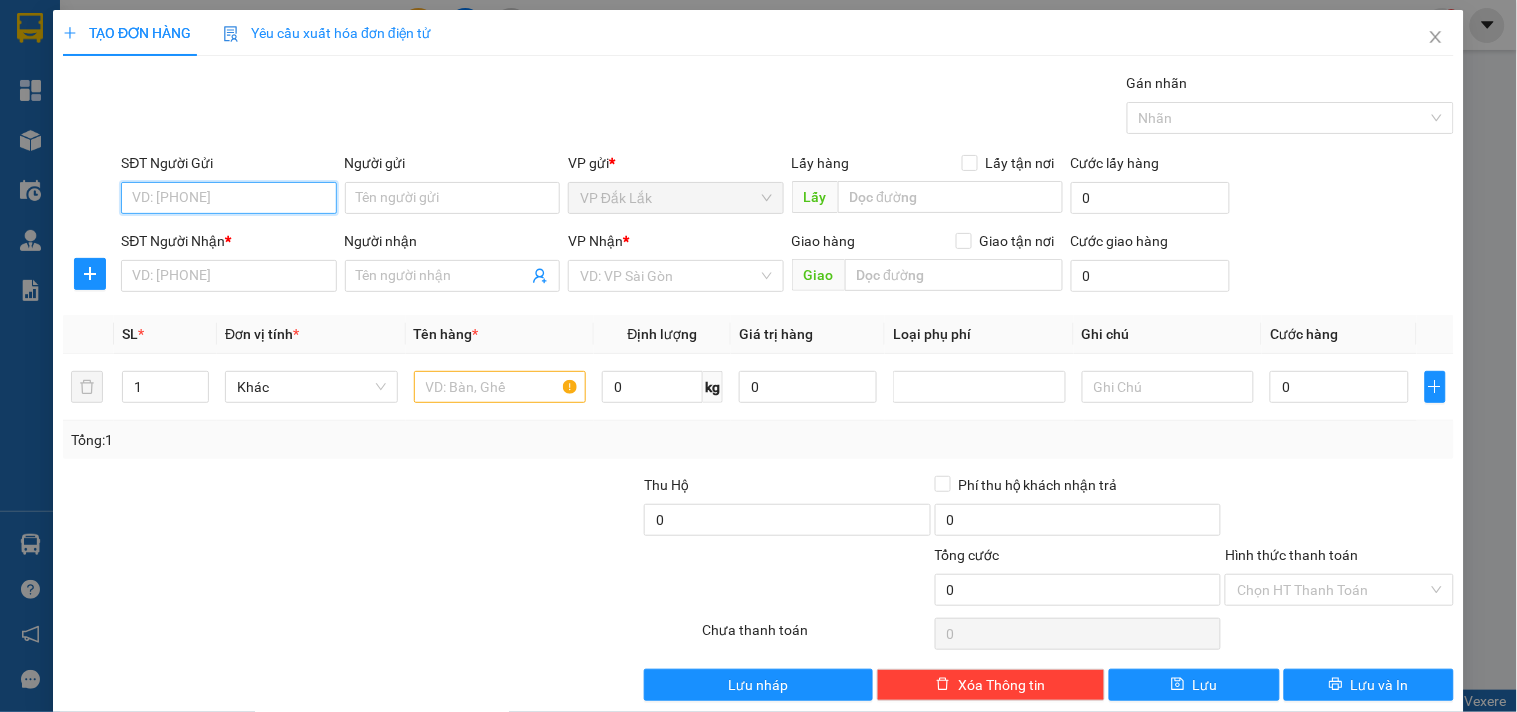 click on "SĐT Người Gửi" at bounding box center [228, 198] 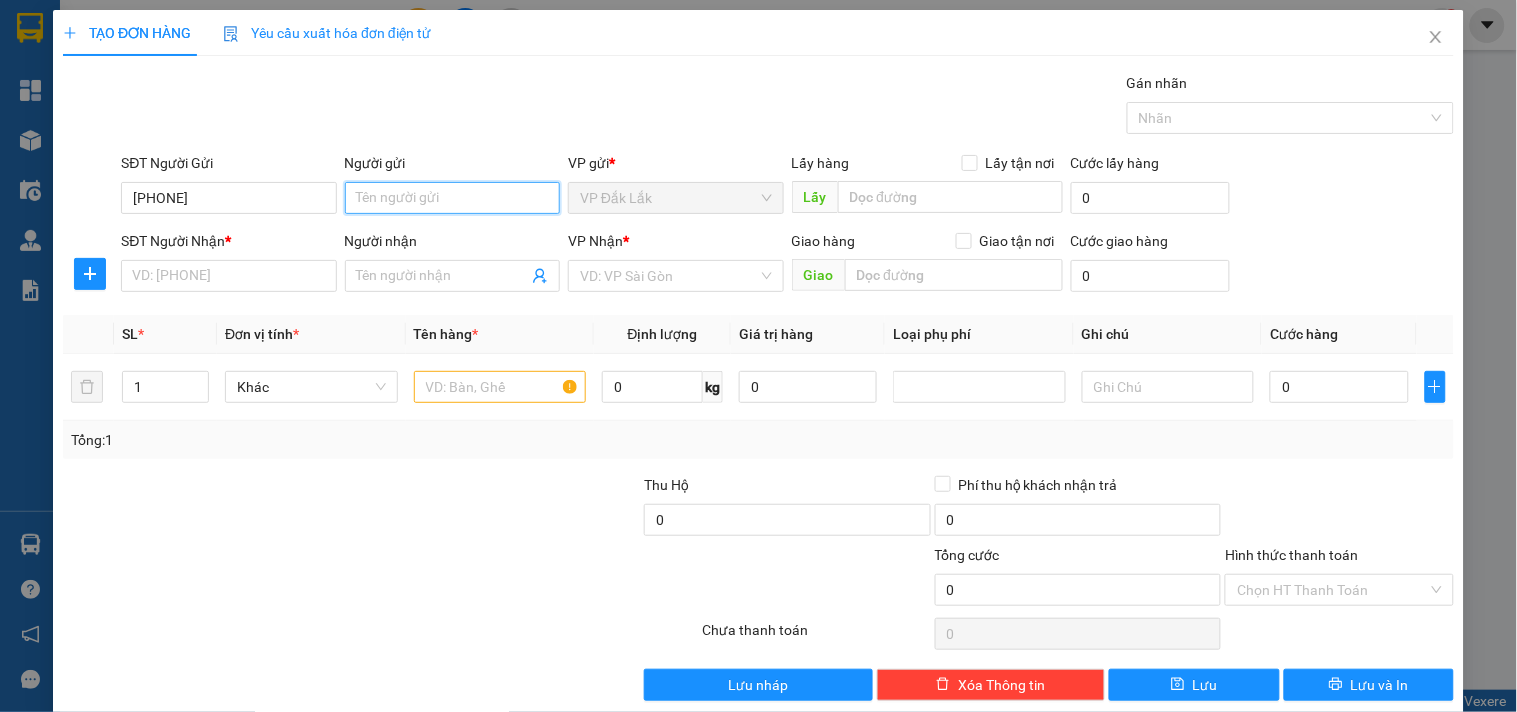 click on "Người gửi" at bounding box center (452, 198) 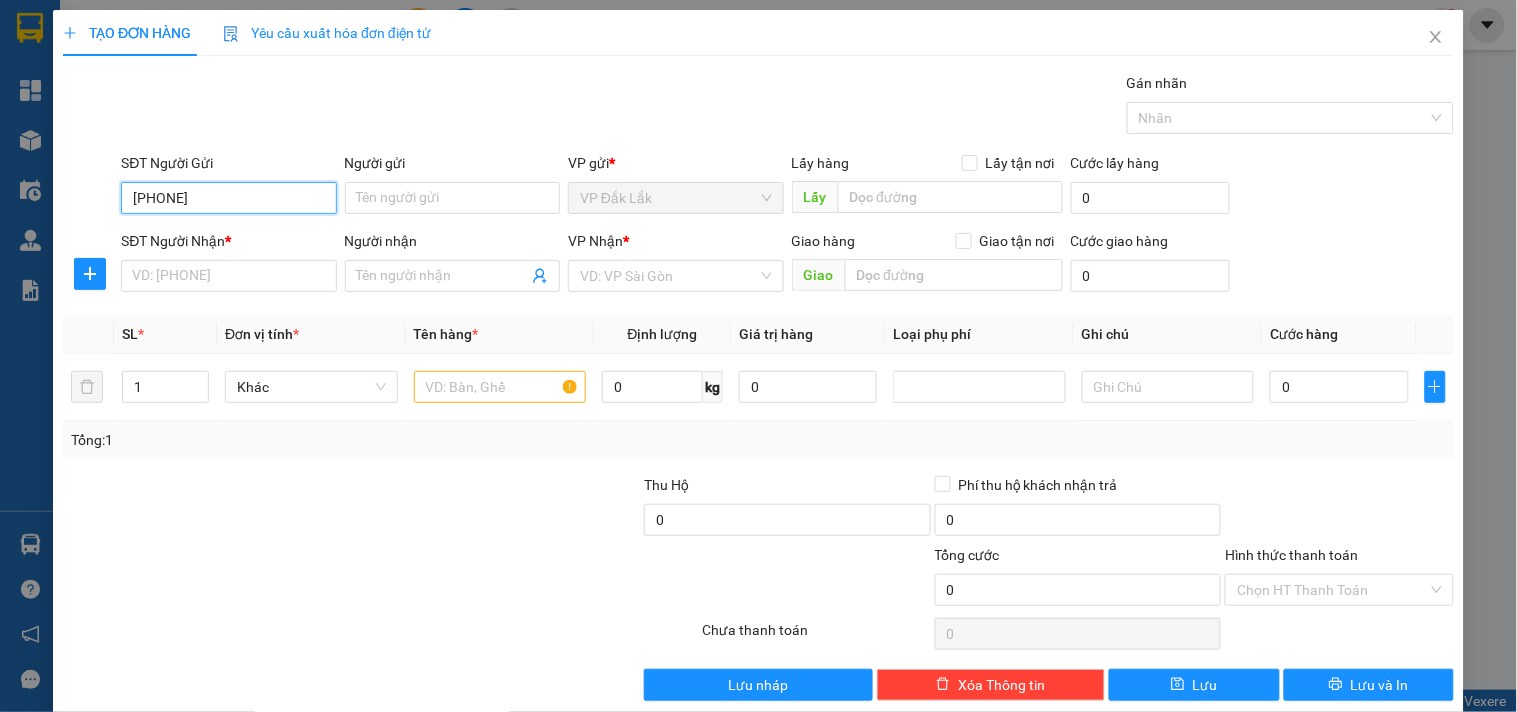 click on "[PHONE]" at bounding box center [228, 198] 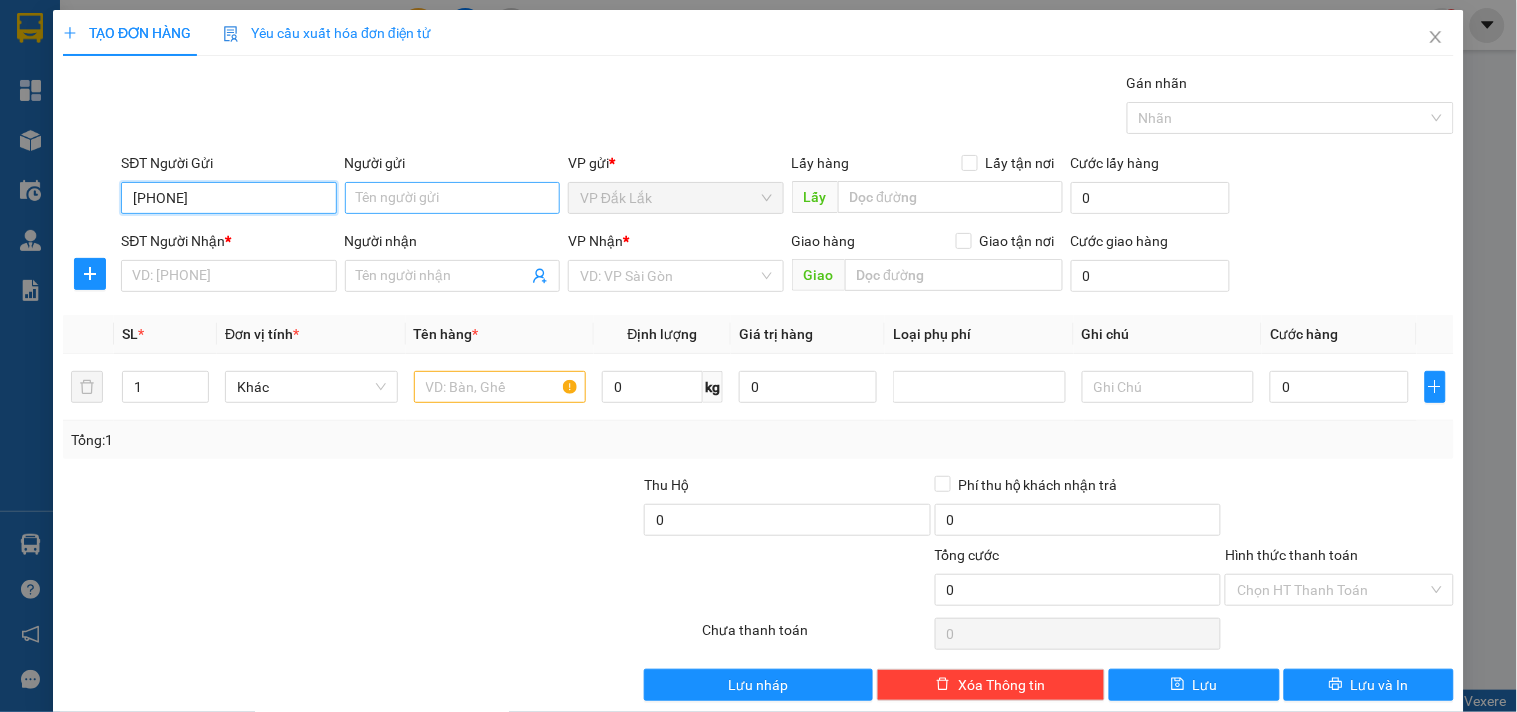type on "[PHONE]" 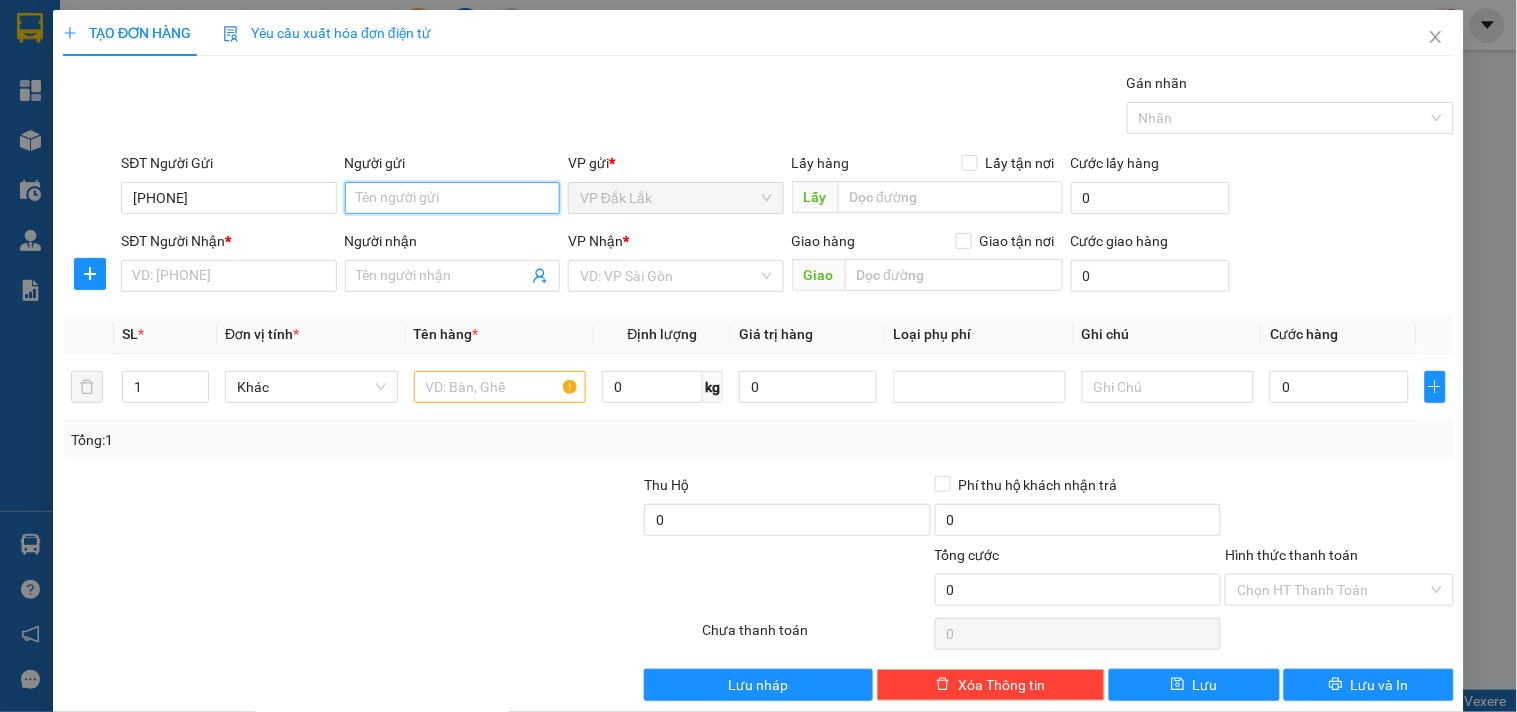 click on "Người gửi" at bounding box center (452, 198) 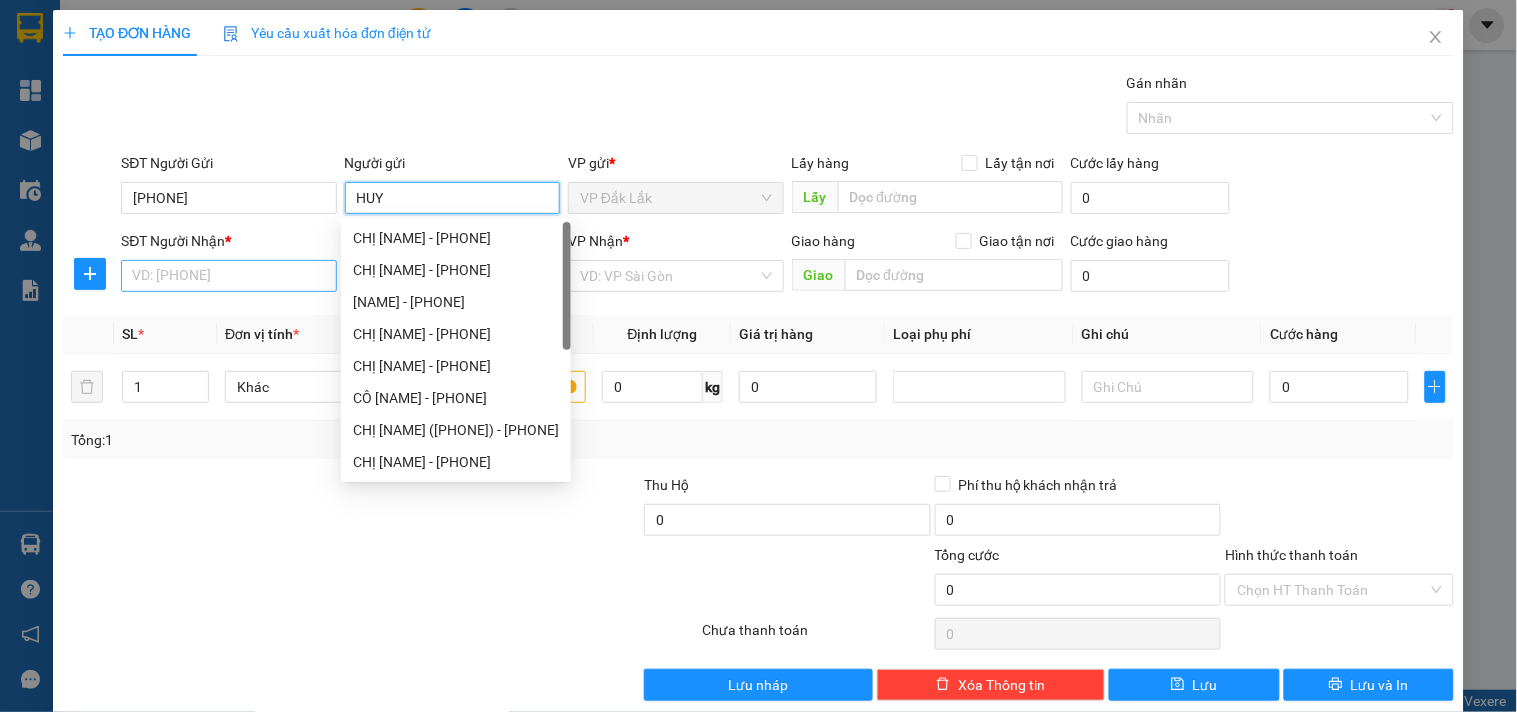 type on "HUY" 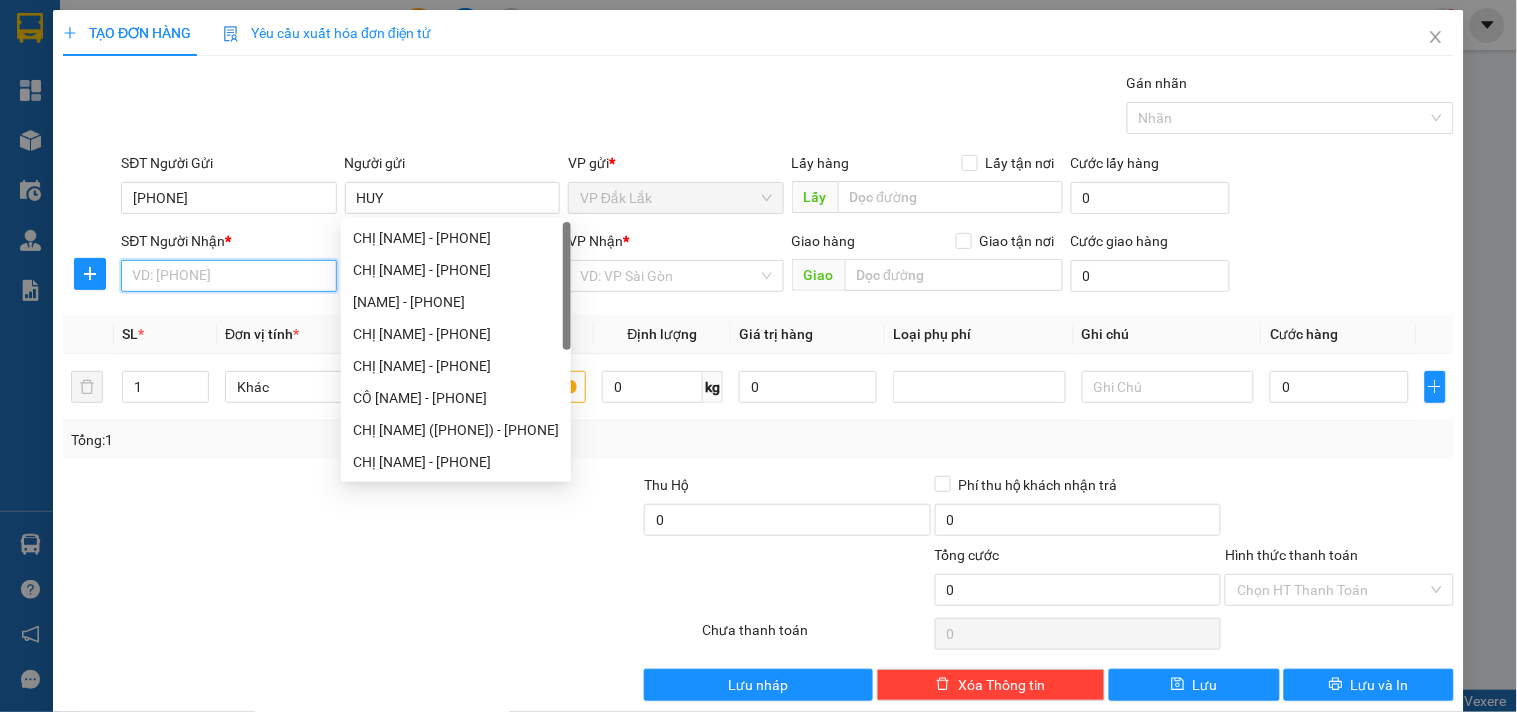 click on "SĐT Người Nhận  *" at bounding box center (228, 276) 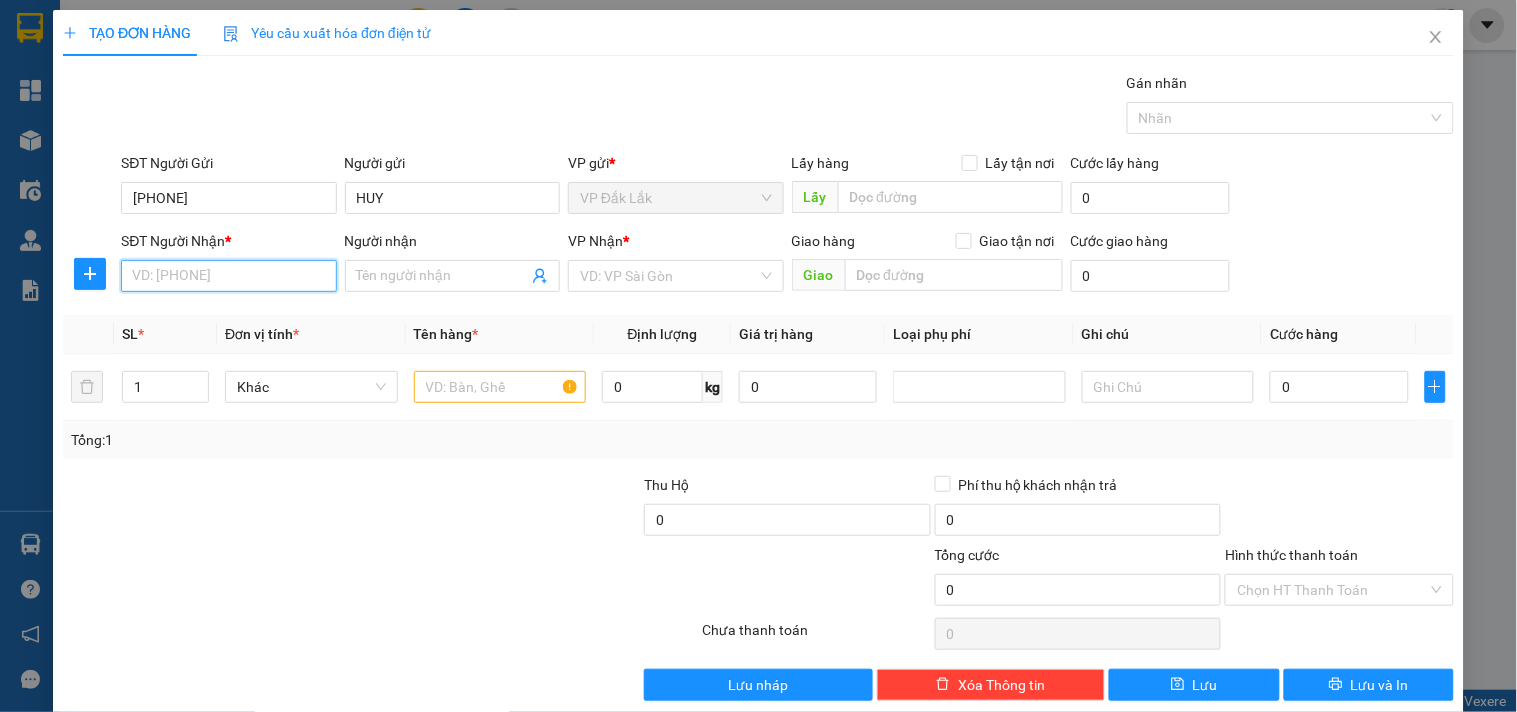 click on "SĐT Người Nhận  *" at bounding box center [228, 276] 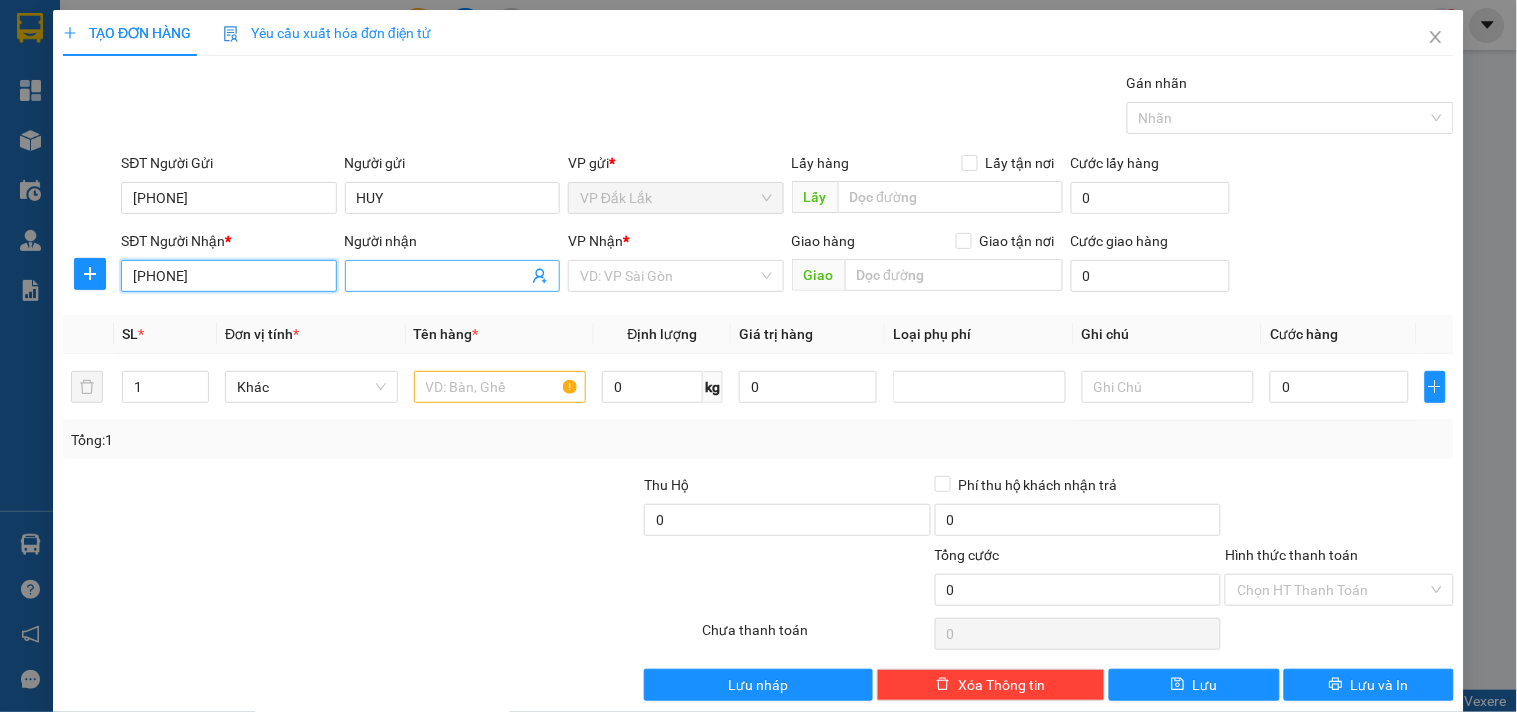 type on "[PHONE]" 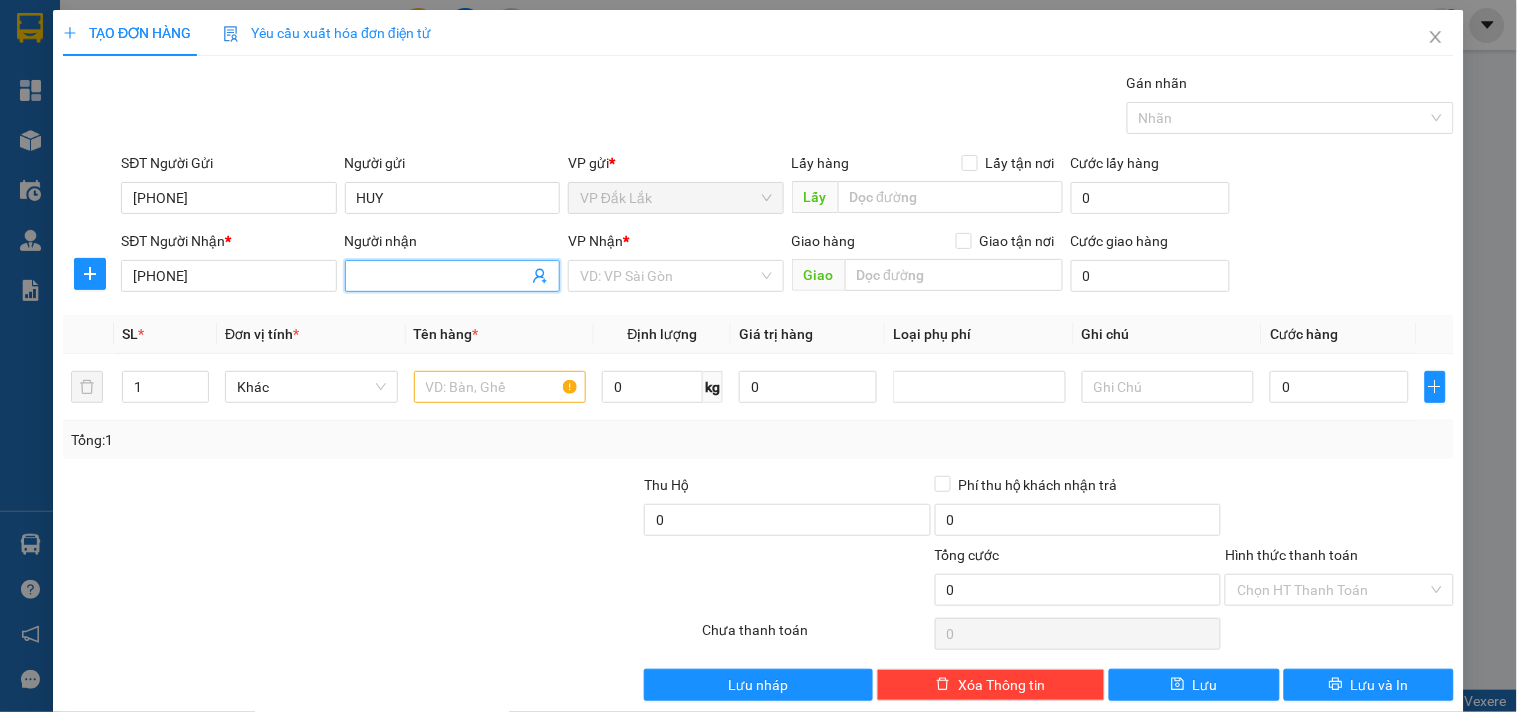 click on "Người nhận" at bounding box center (442, 276) 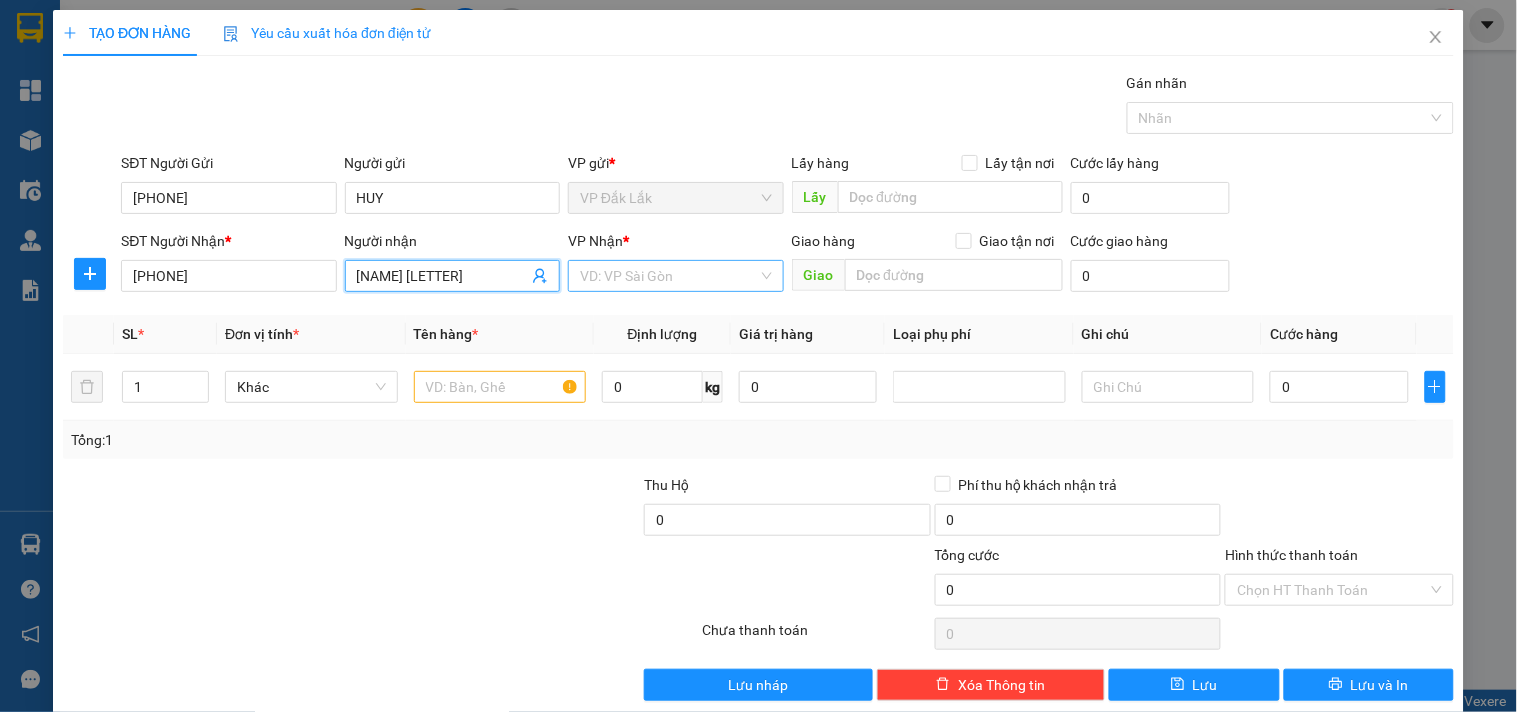 type on "[NAME] [LETTER]" 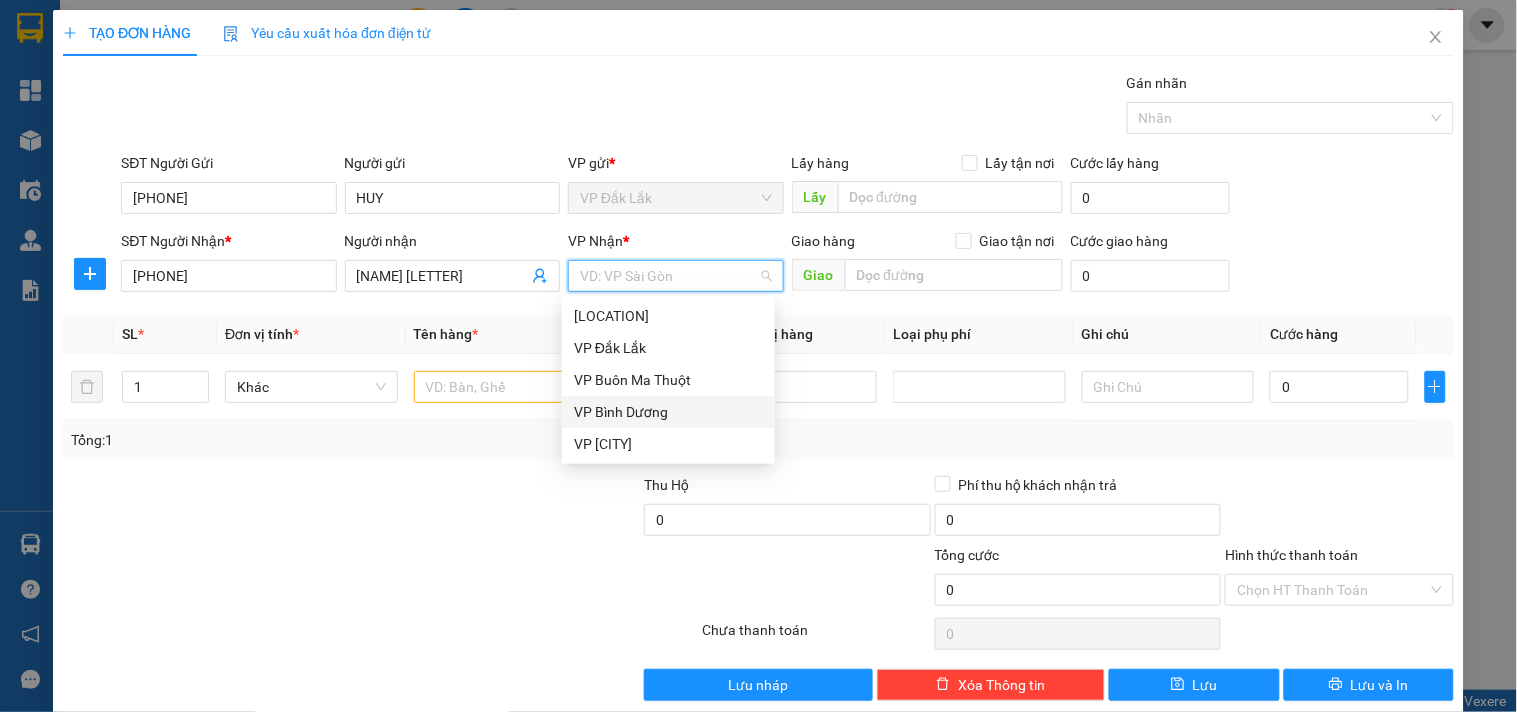 click on "VP Bình Dương" at bounding box center [668, 412] 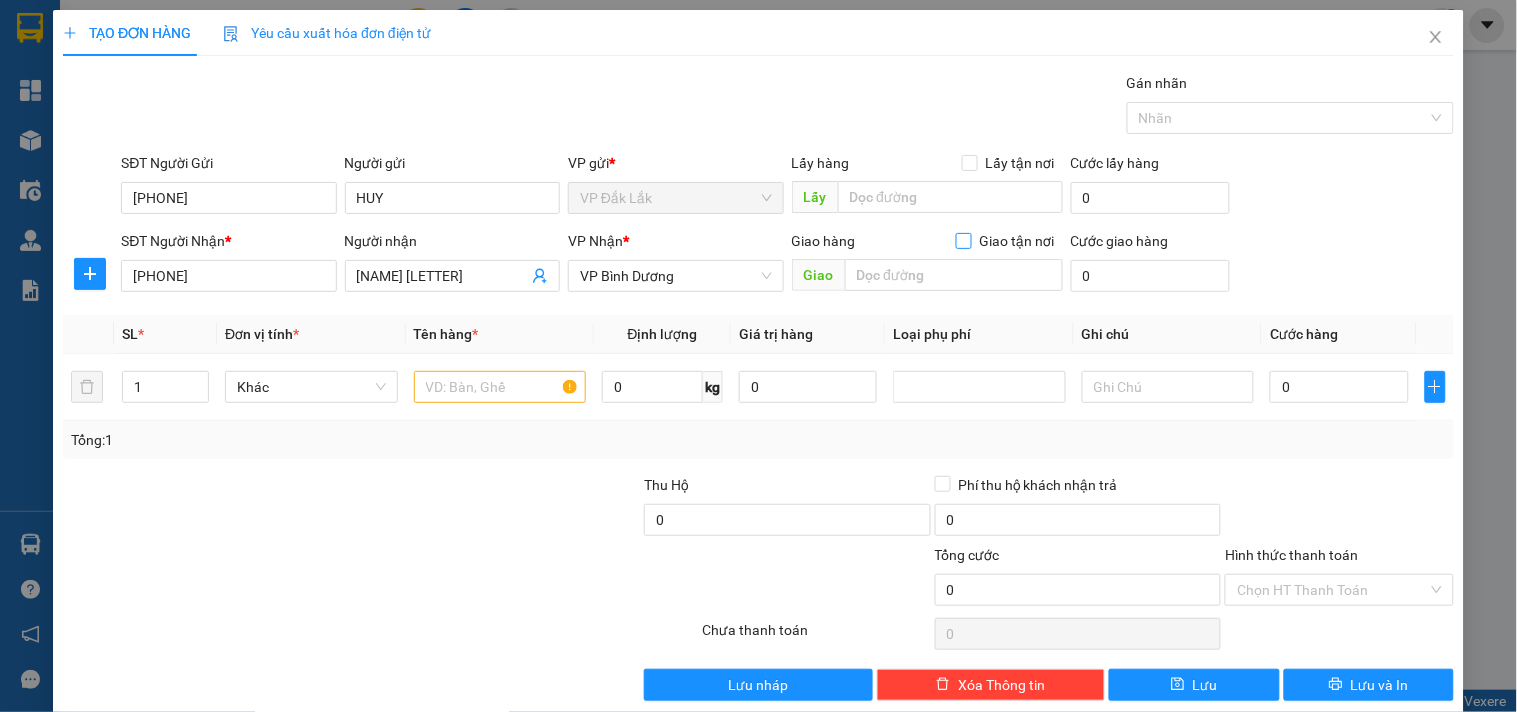 click on "Giao tận nơi" at bounding box center [963, 240] 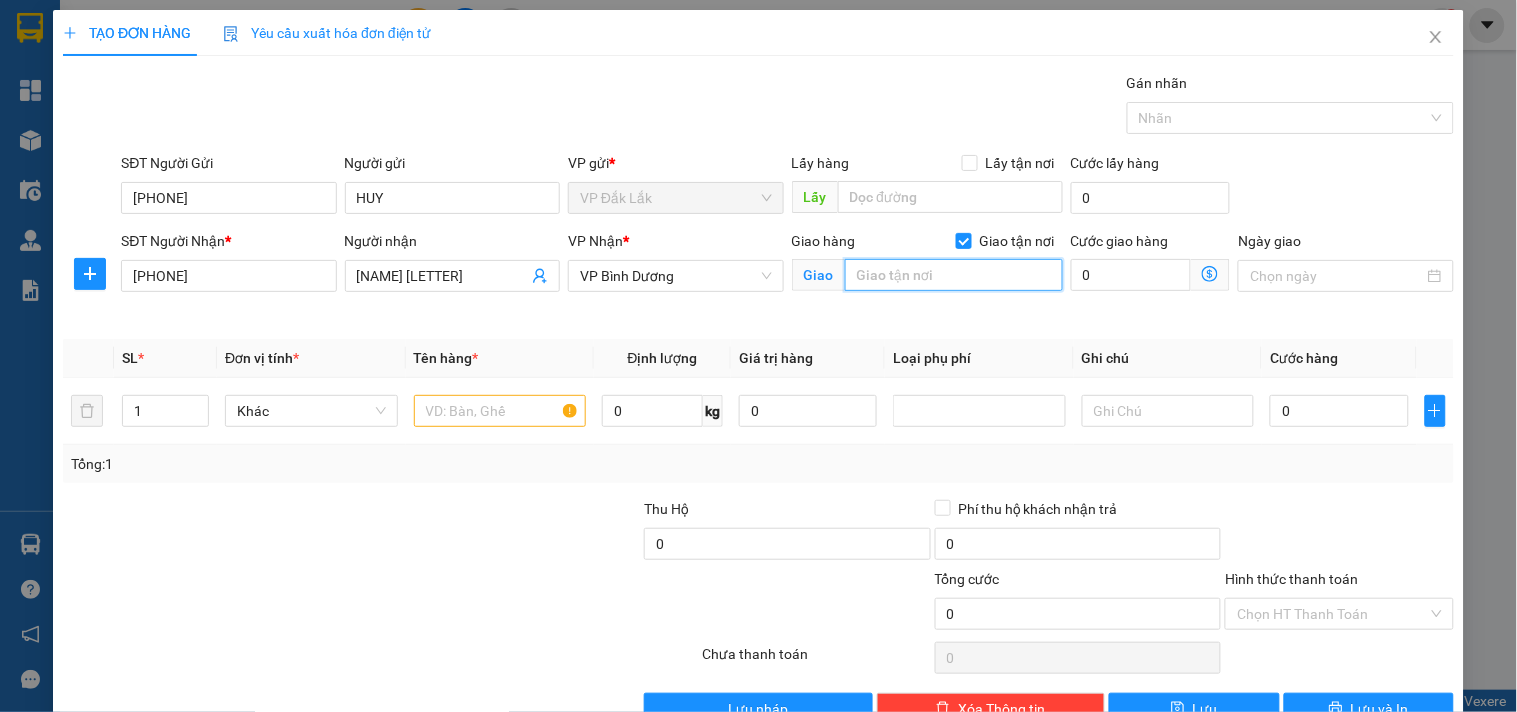click at bounding box center (954, 275) 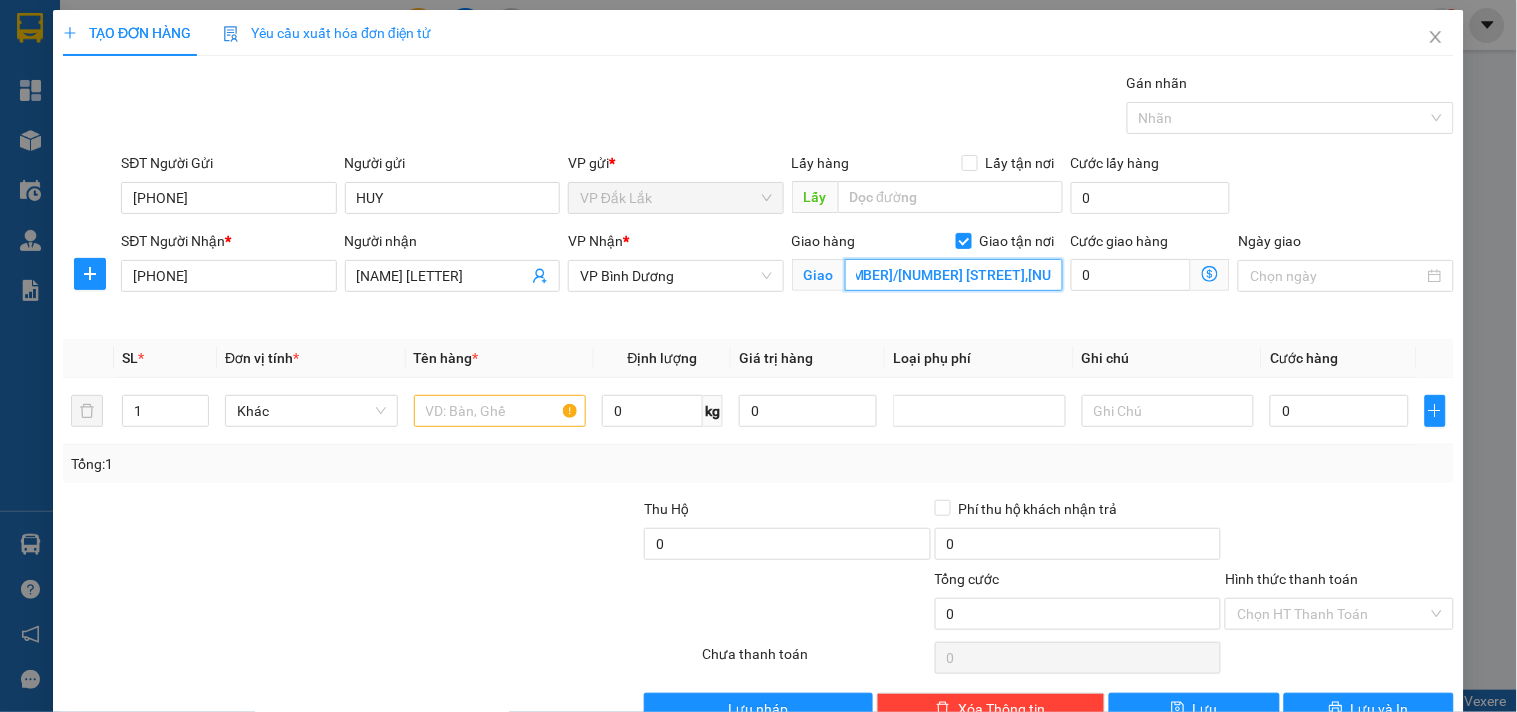 scroll, scrollTop: 0, scrollLeft: 30, axis: horizontal 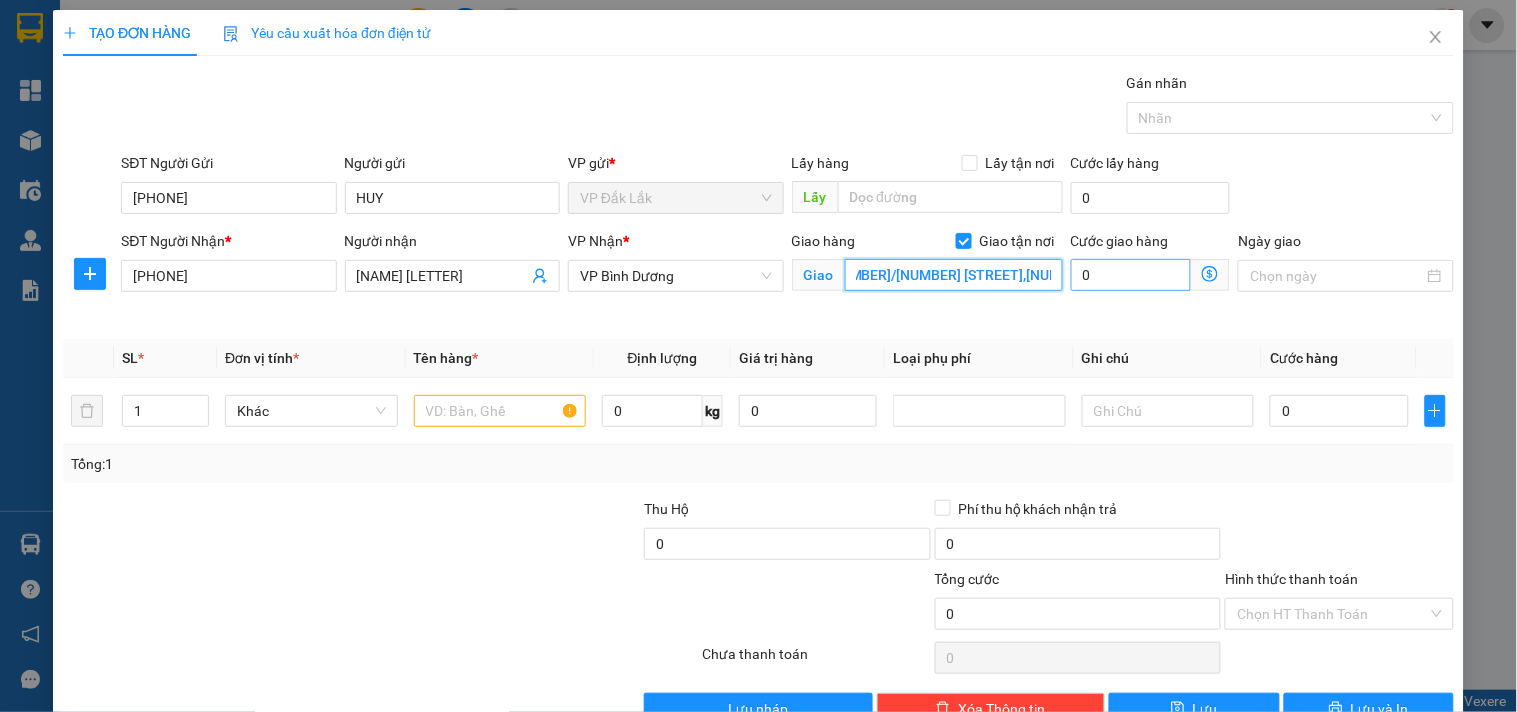 type on "[NUMBER]/[NUMBER] [STREET],[NUMBER],[DISTRICT]" 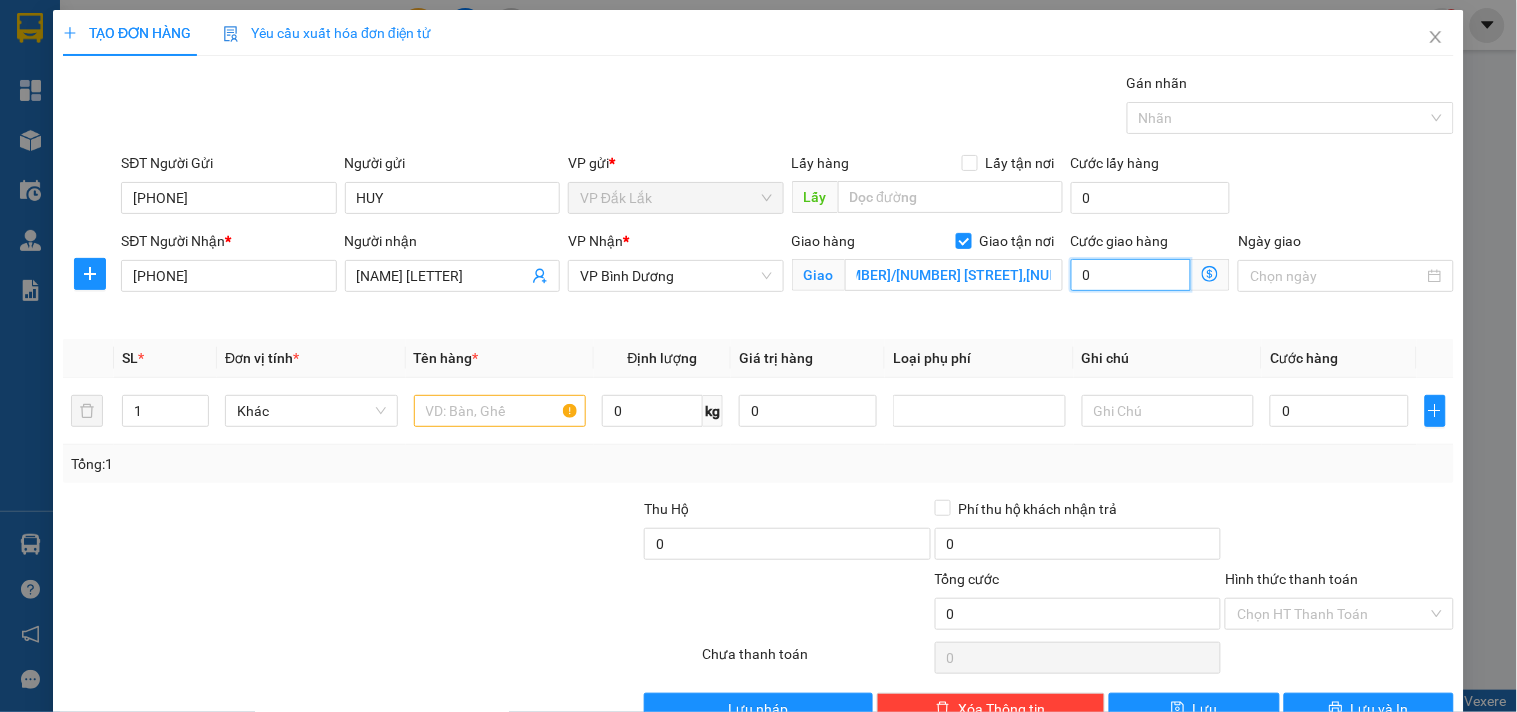 click on "0" at bounding box center (1131, 275) 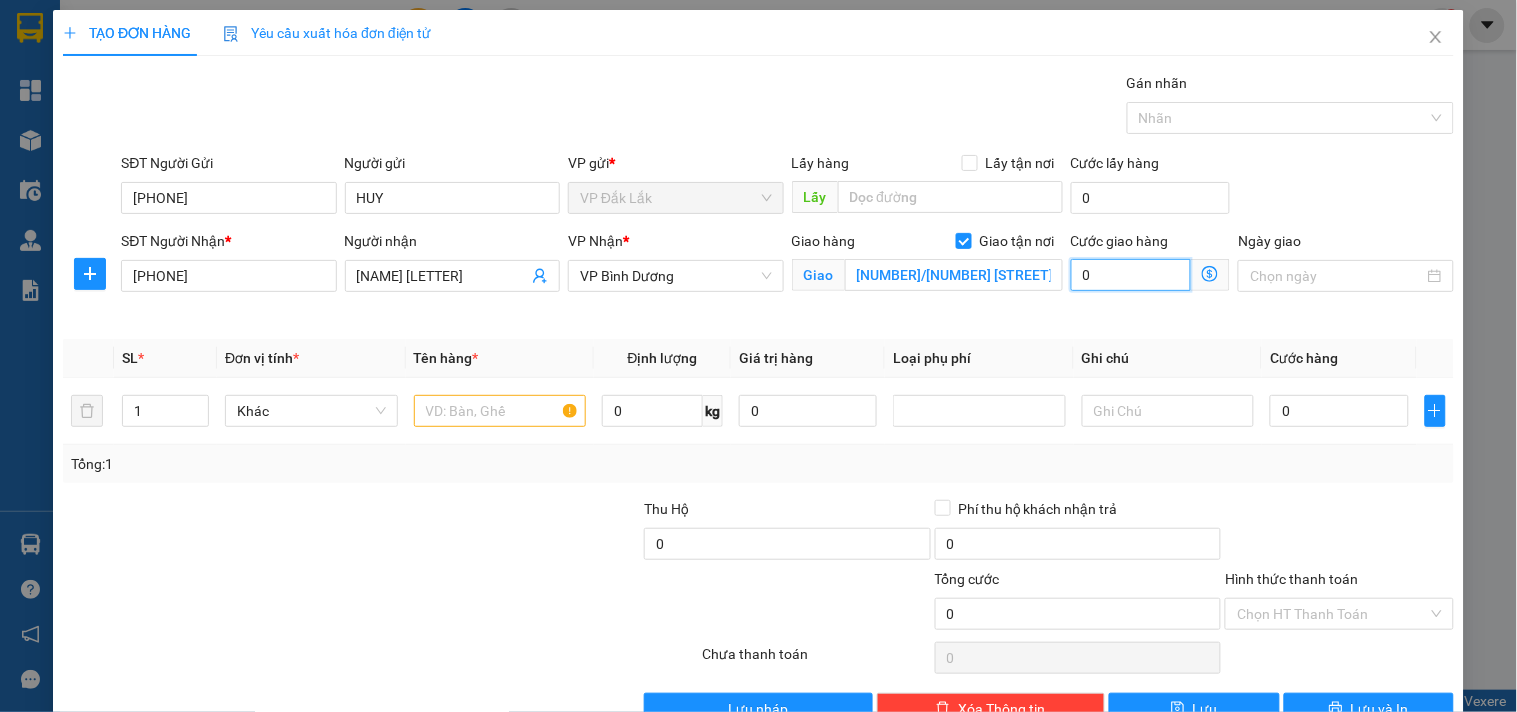 type on "6" 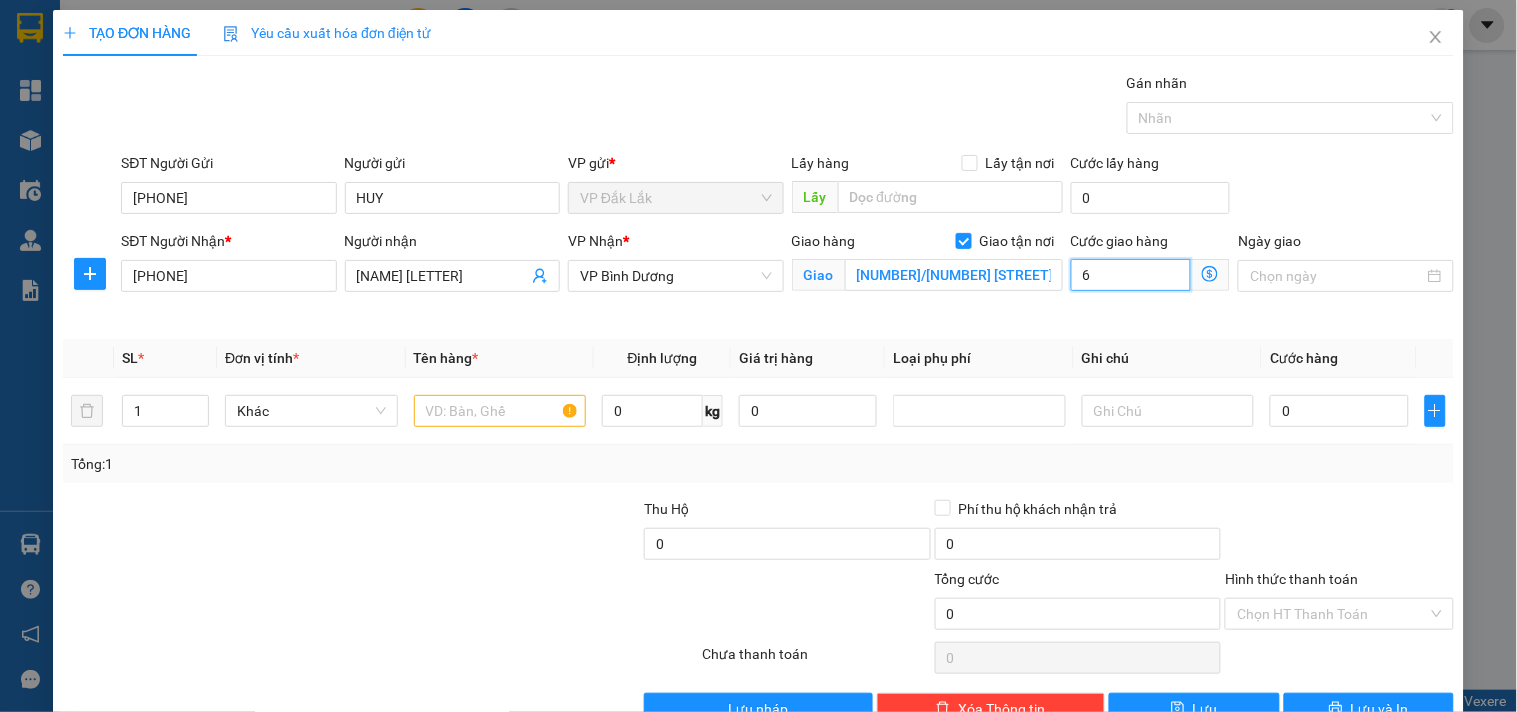 type on "6" 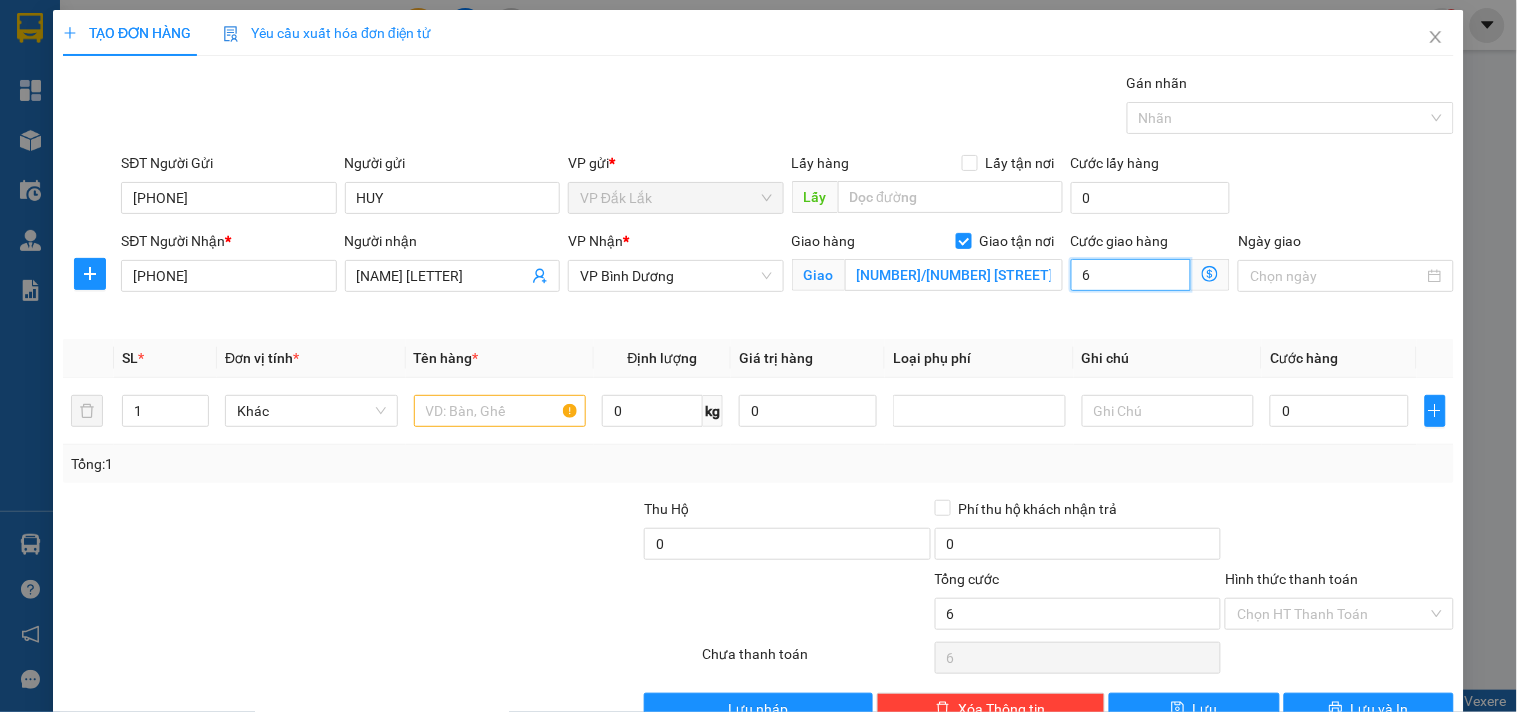 type on "60" 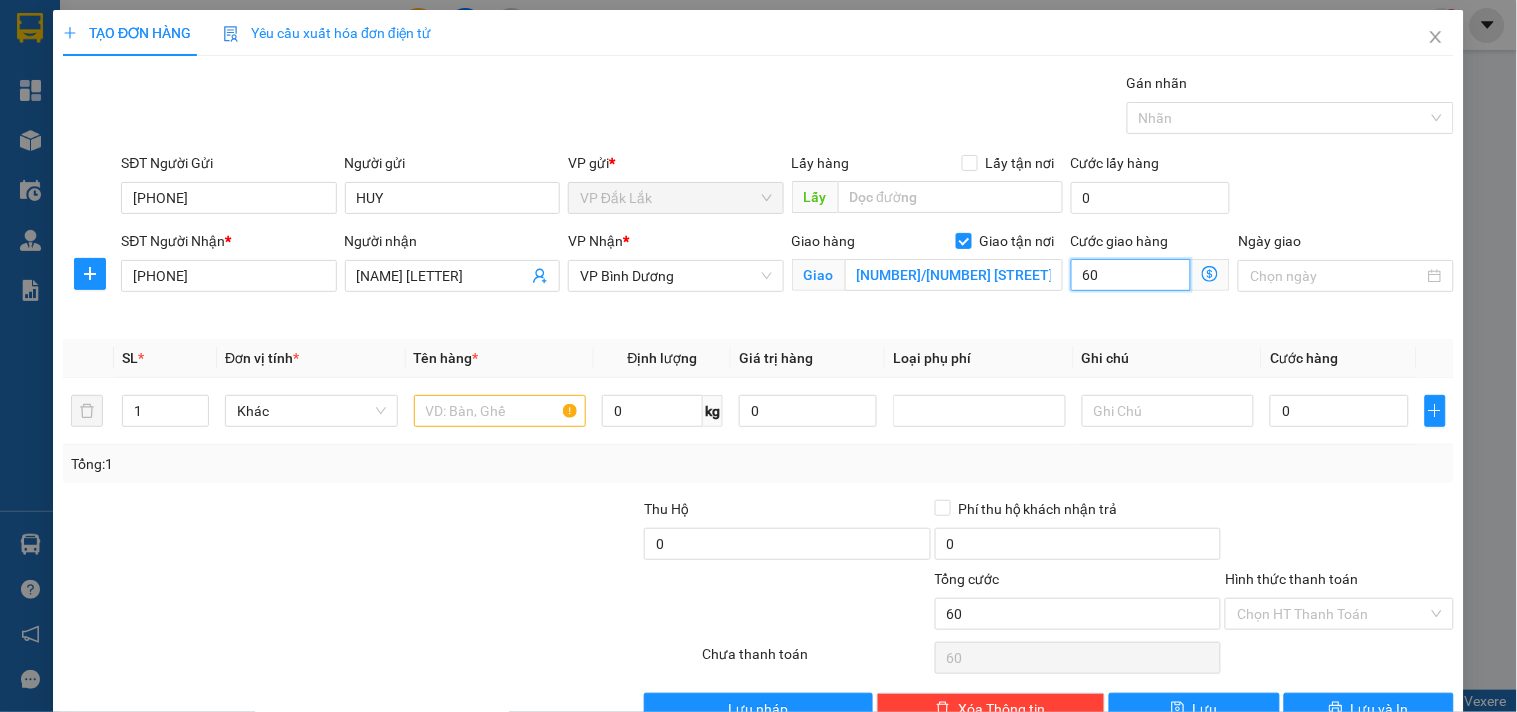 type on "600" 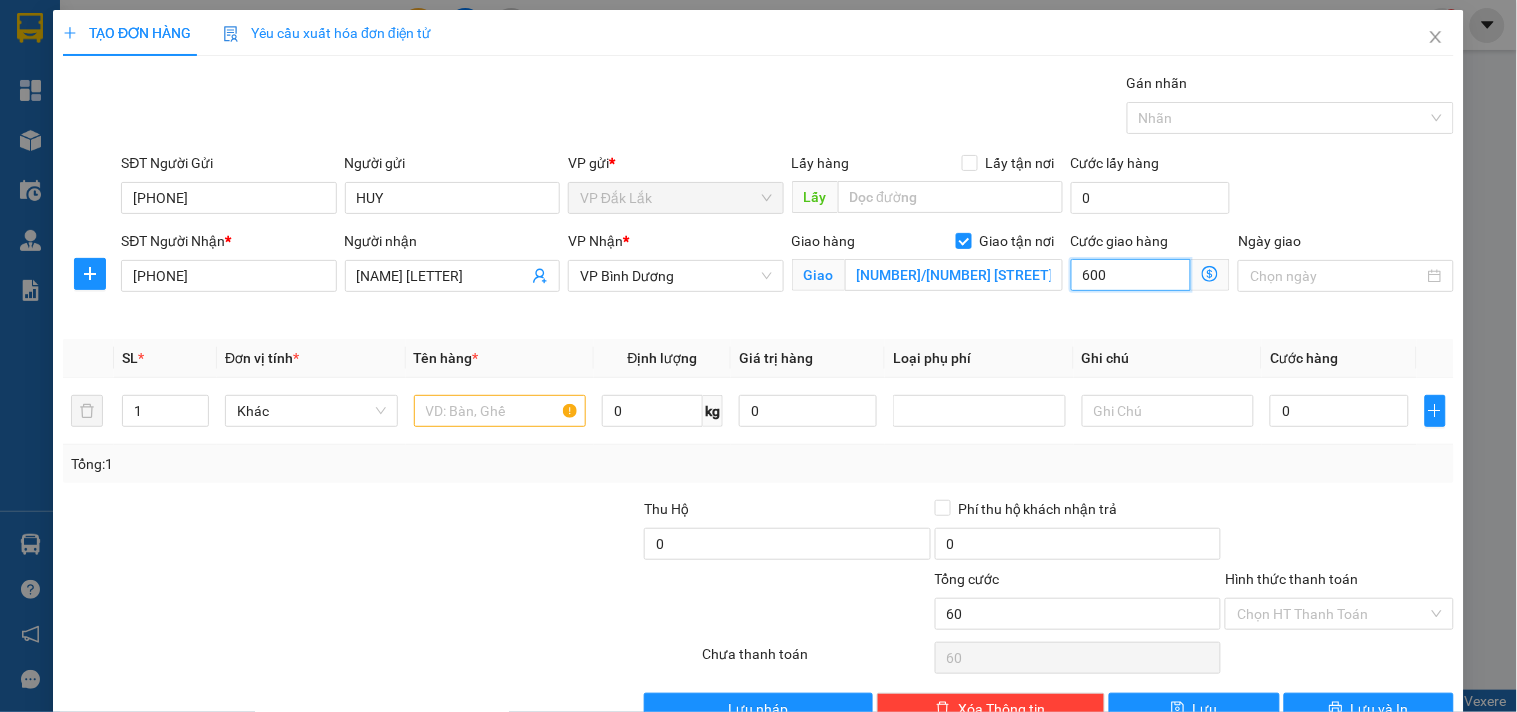 type on "600" 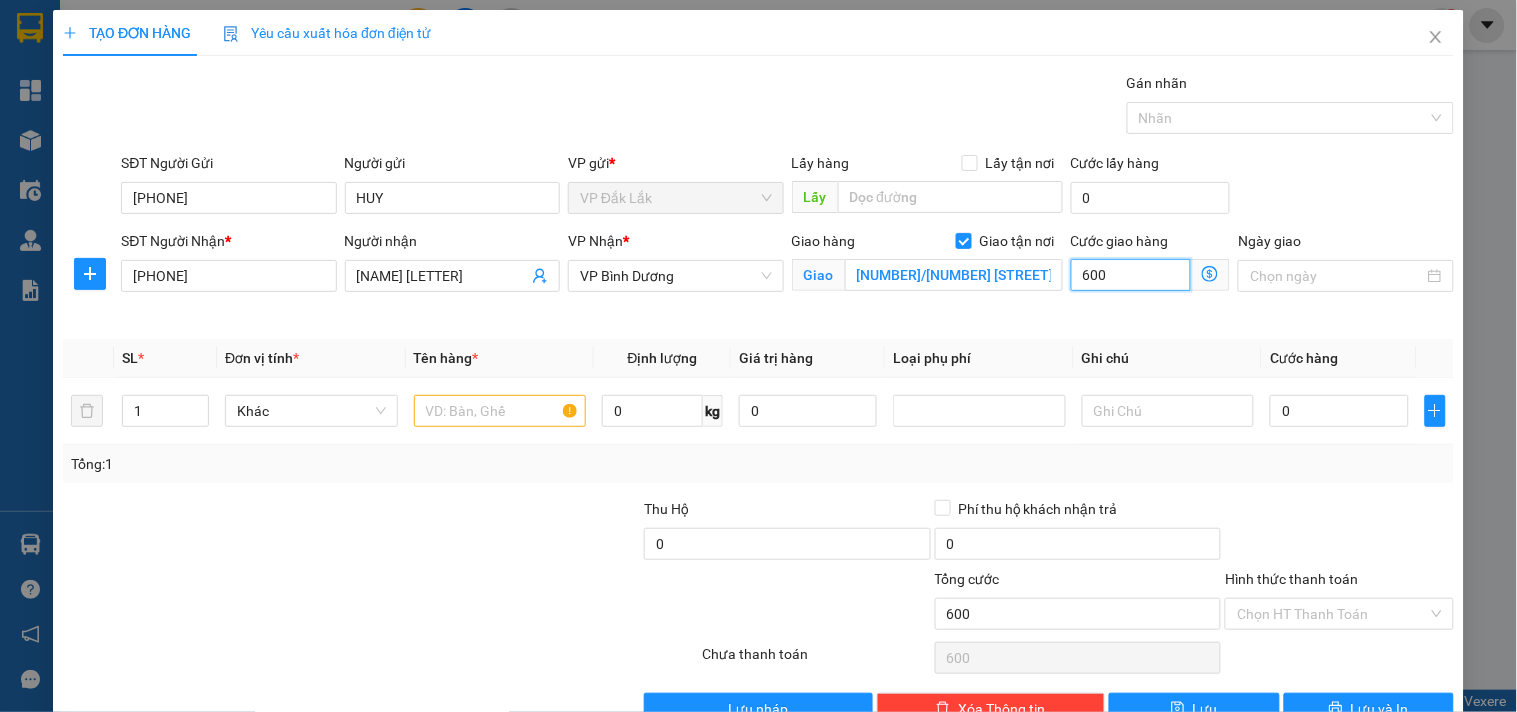 type on "6.000" 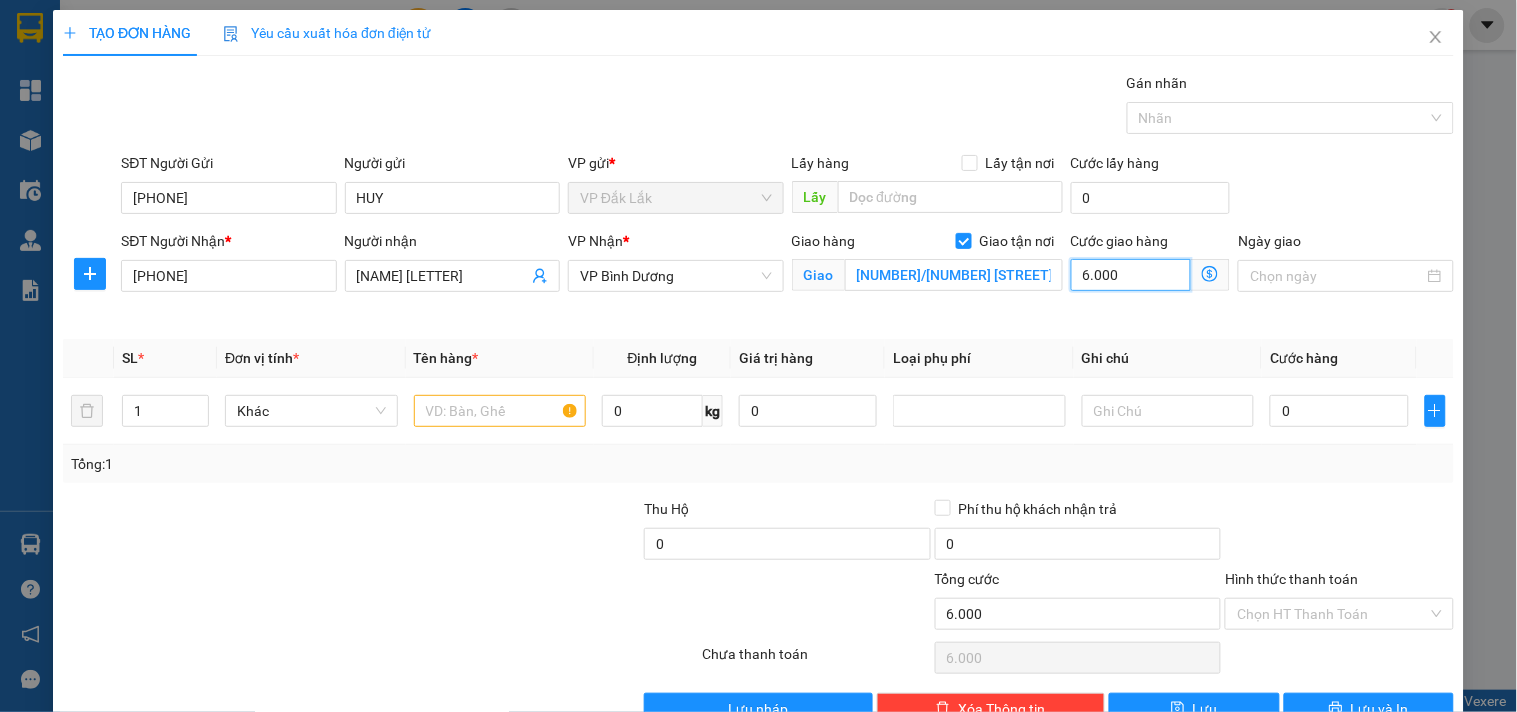type on "60.000" 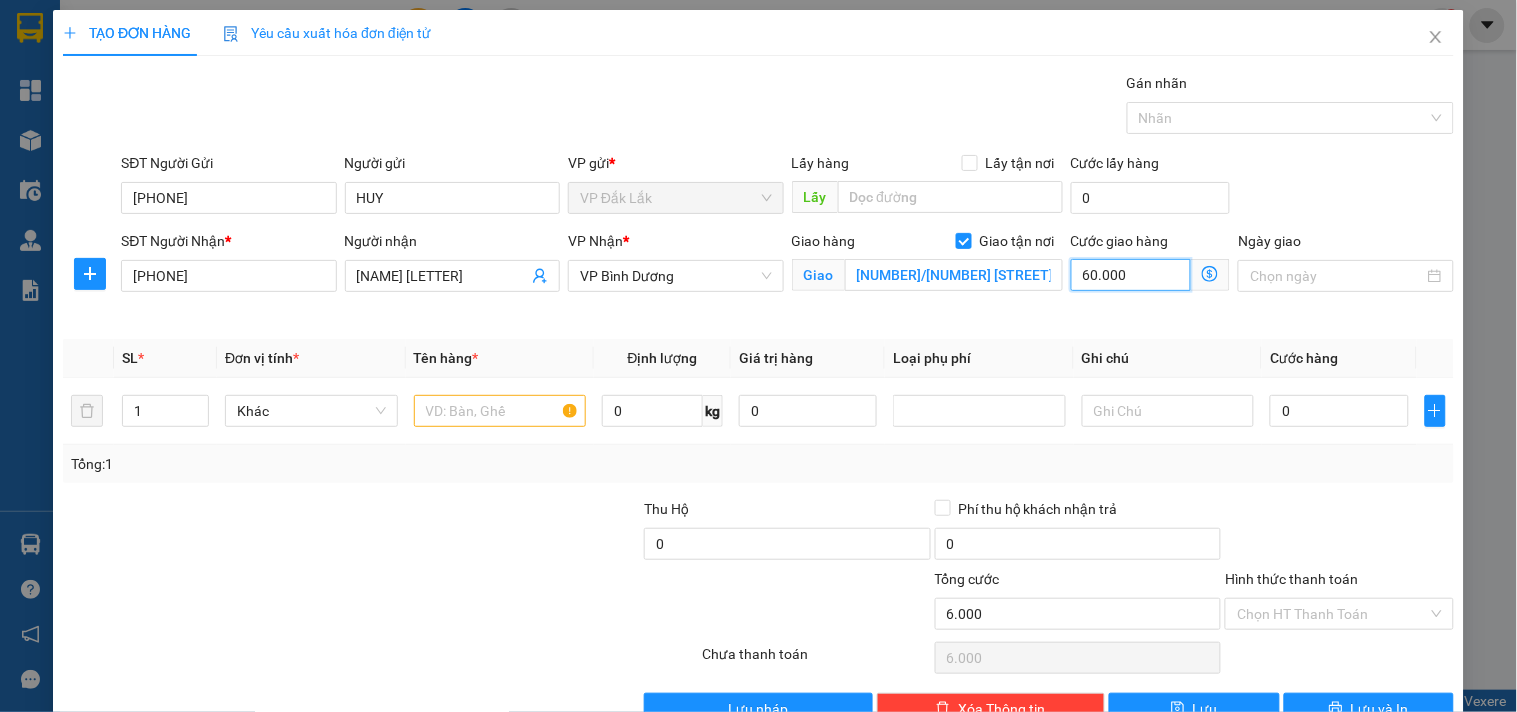 type on "60.000" 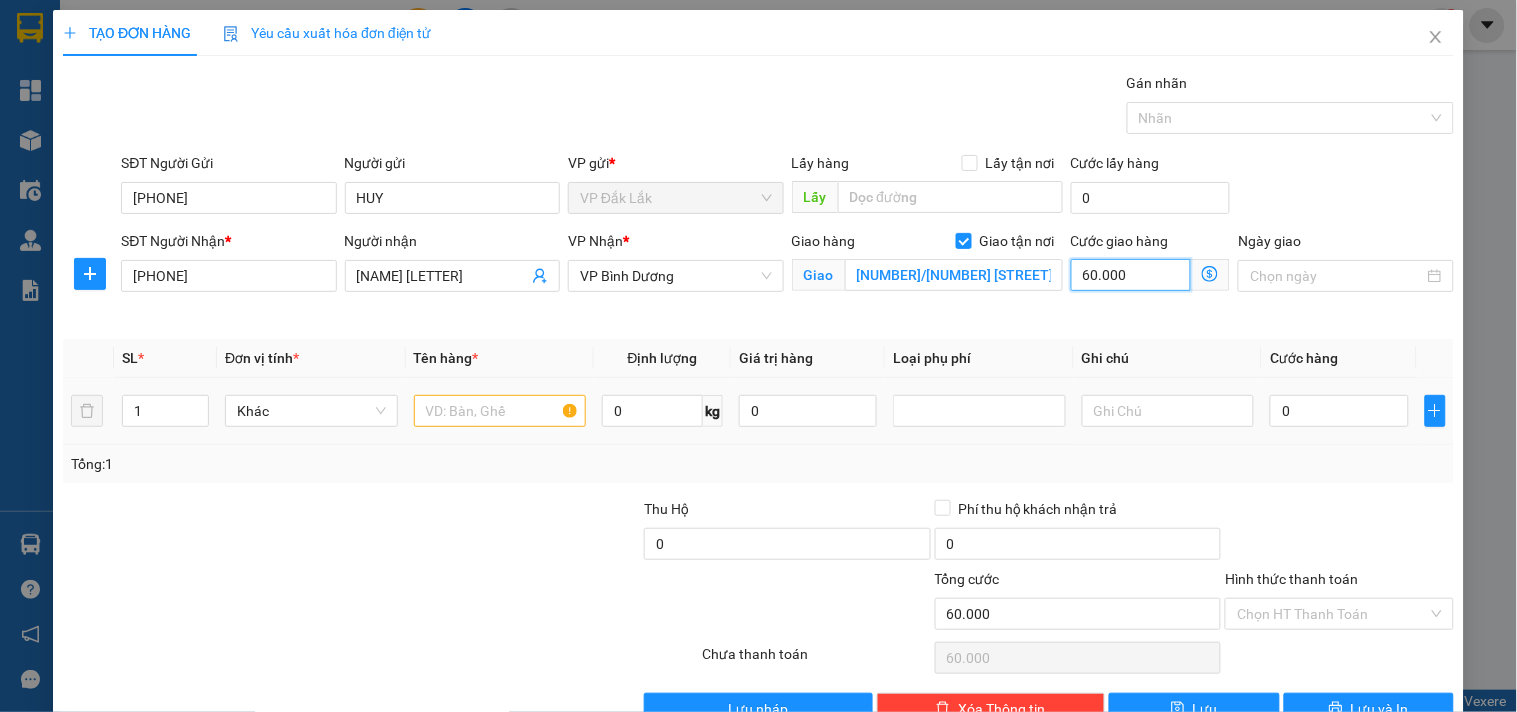 type on "60.000" 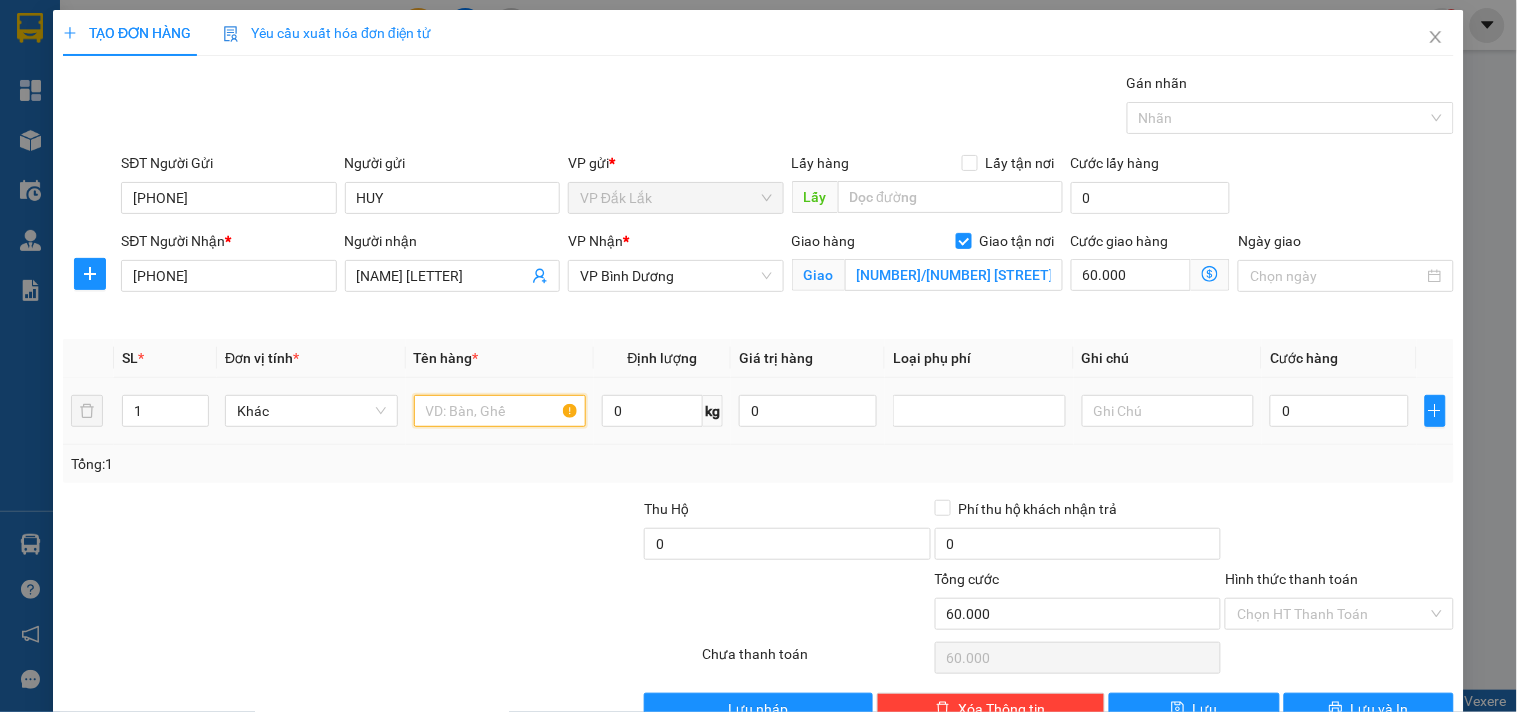 click at bounding box center [500, 411] 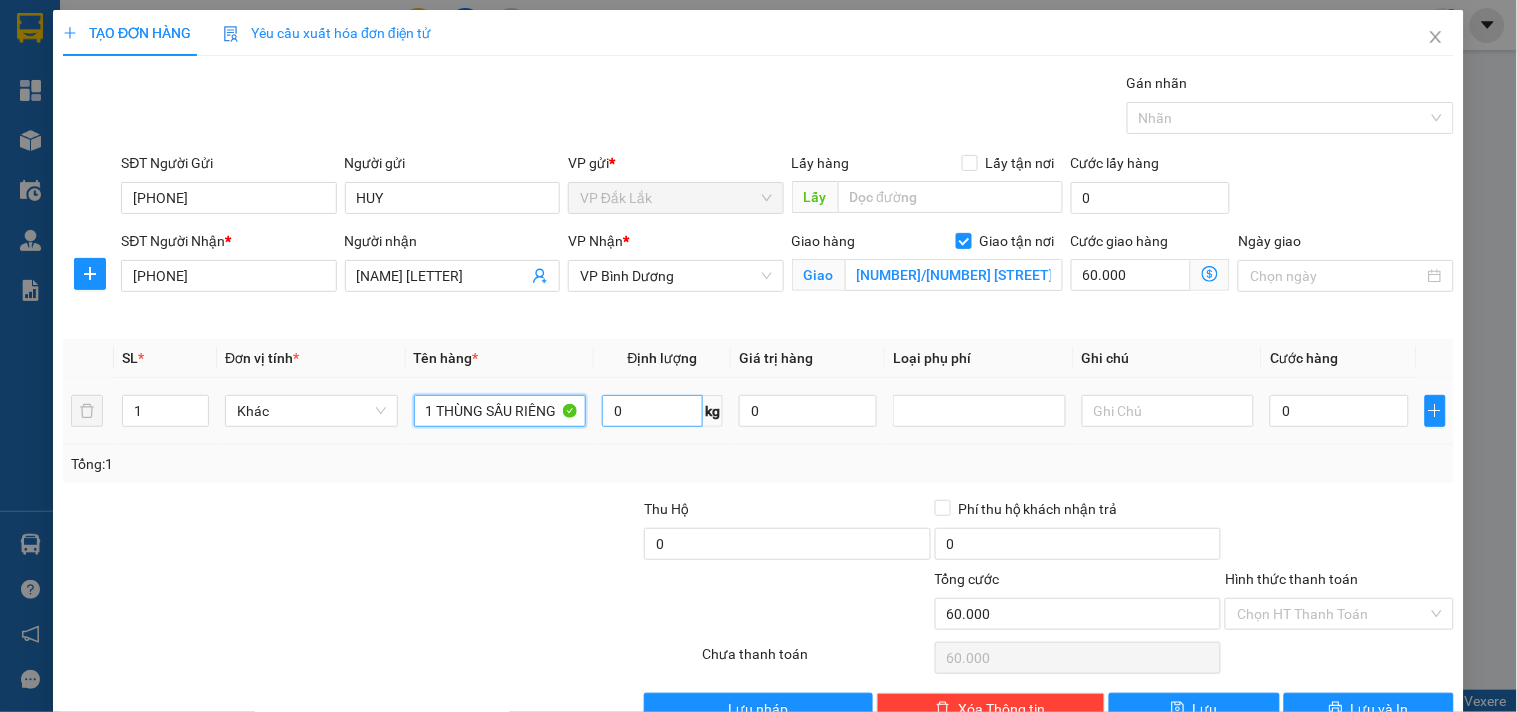 type on "1 THÙNG SẦU RIÊNG" 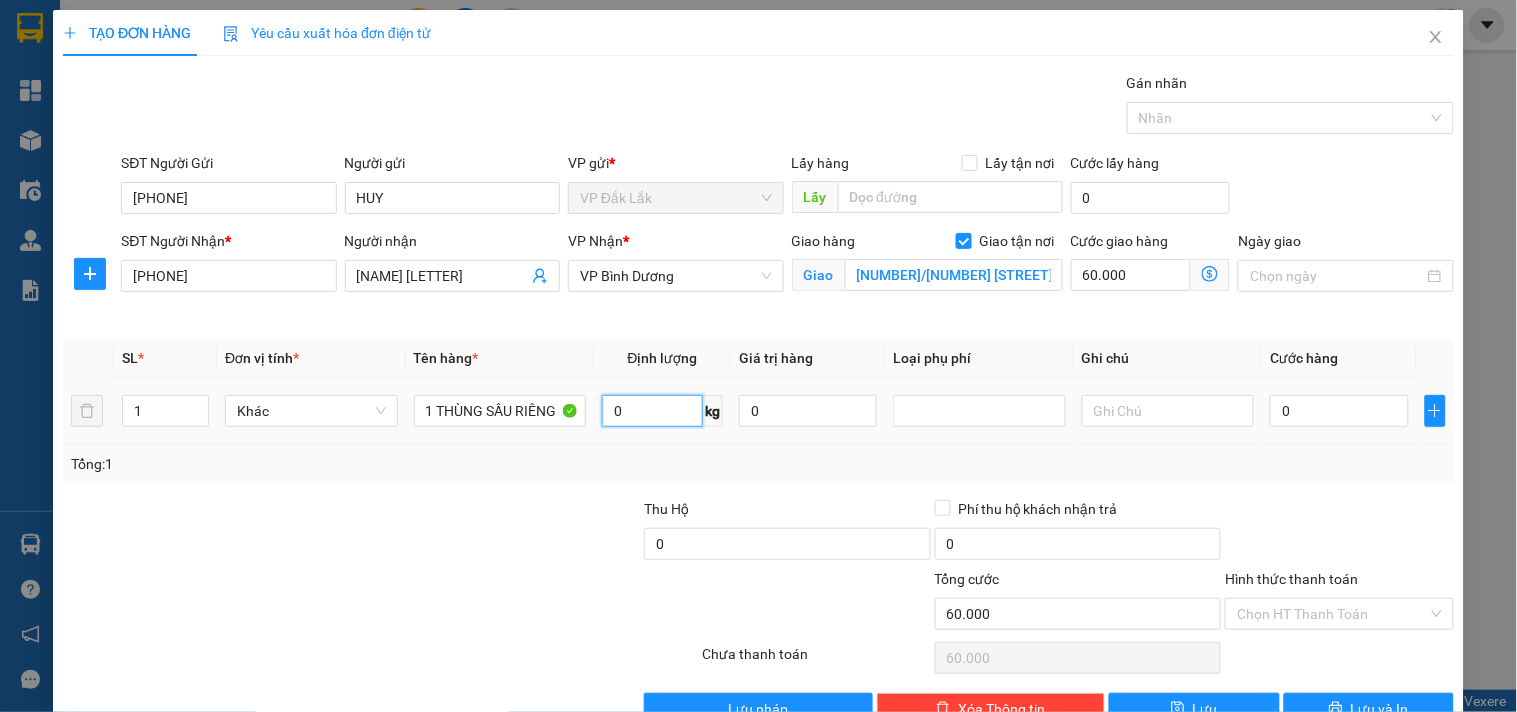 click on "0" at bounding box center [652, 411] 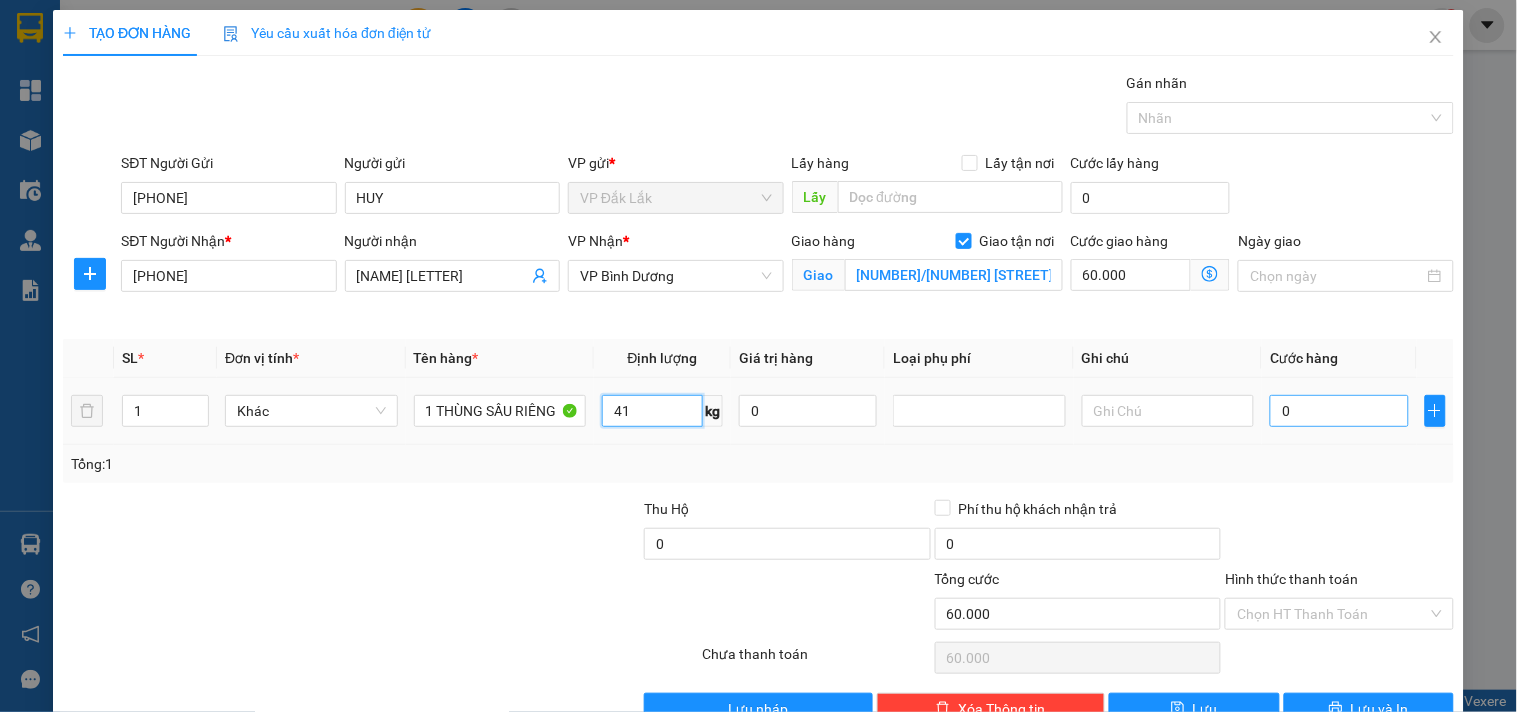 type on "41" 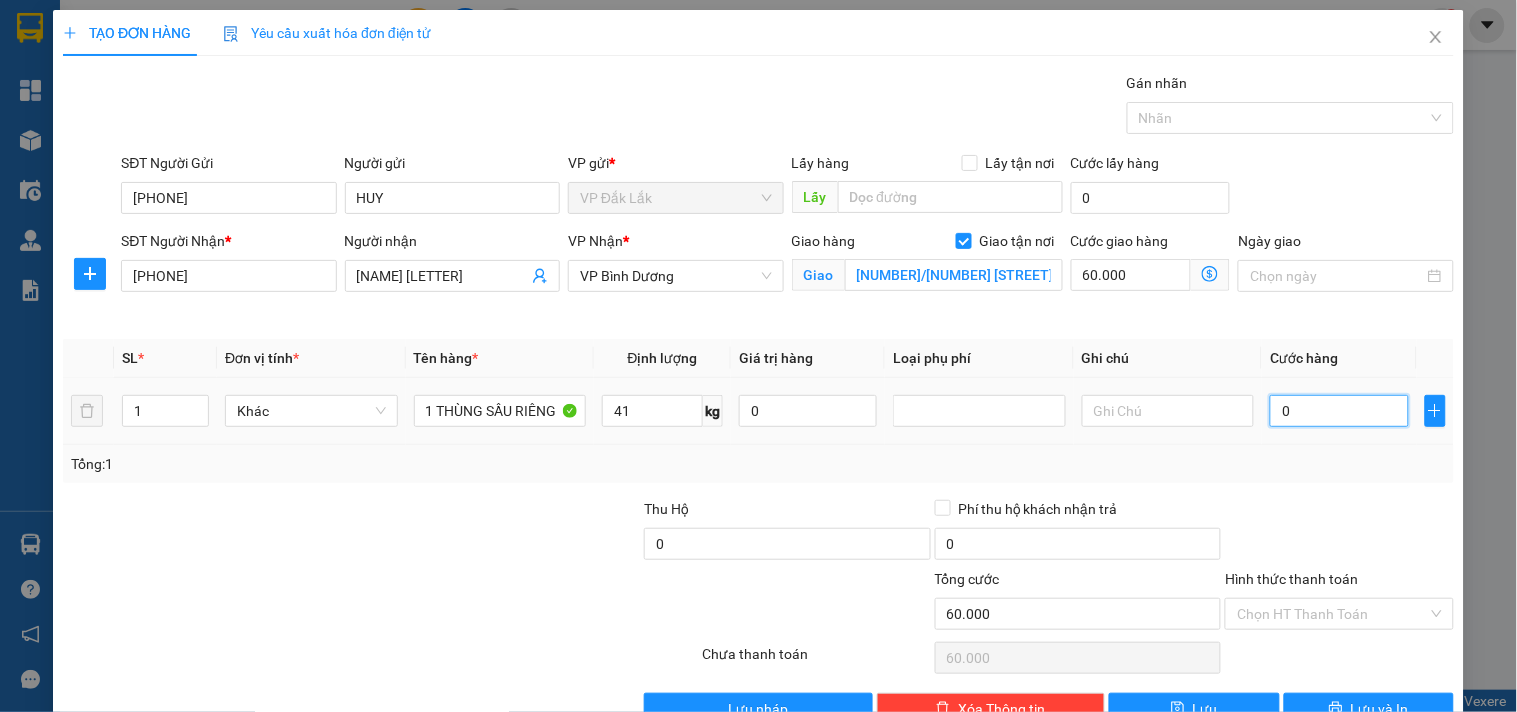 click on "0" at bounding box center (1339, 411) 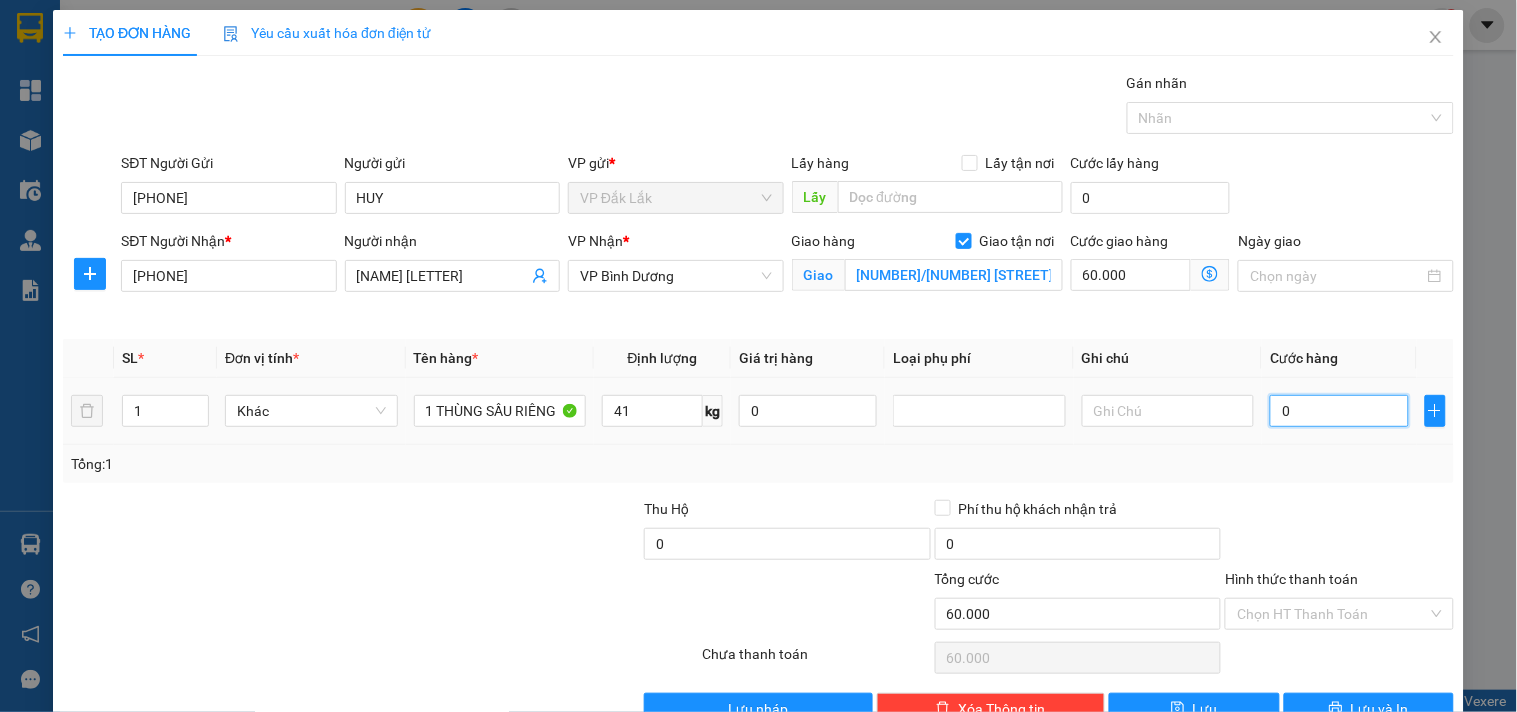 type on "7" 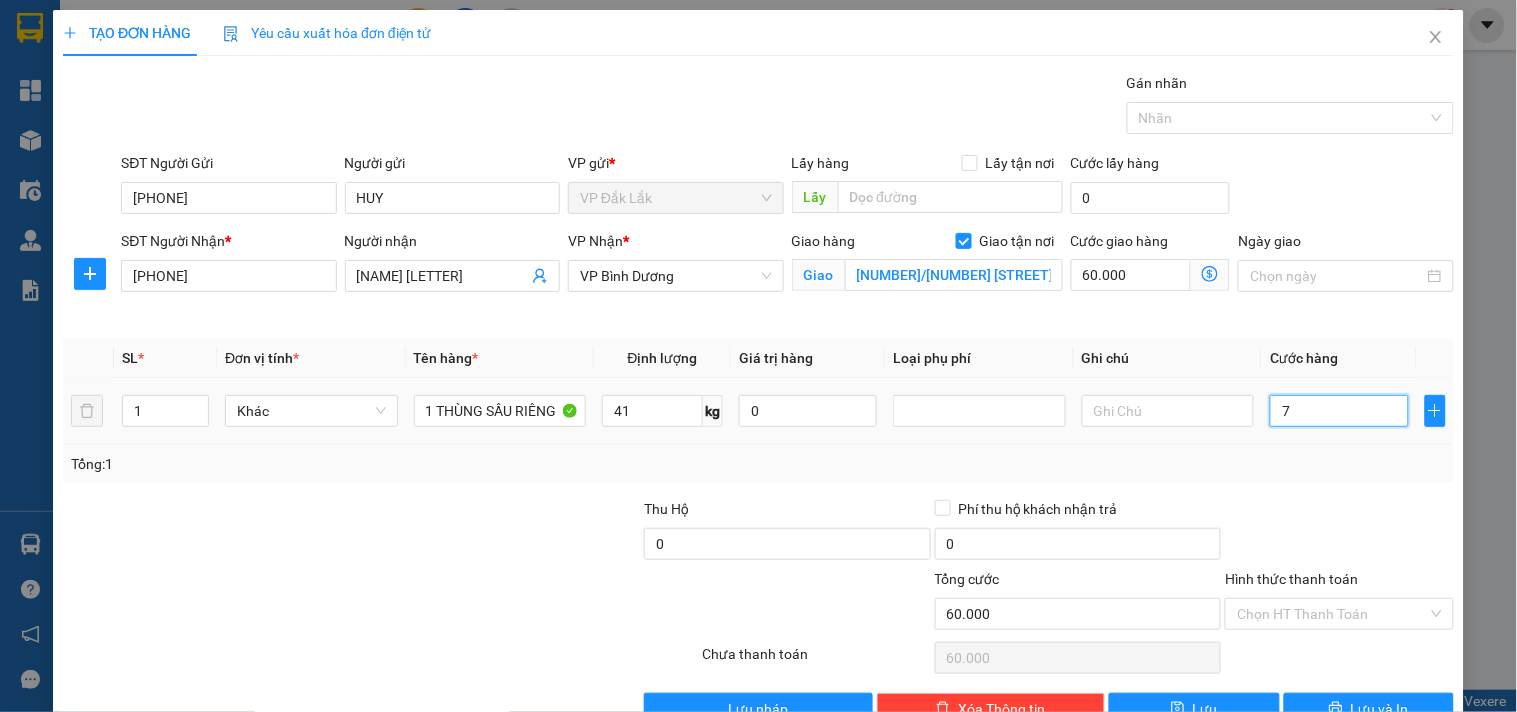 type on "60.007" 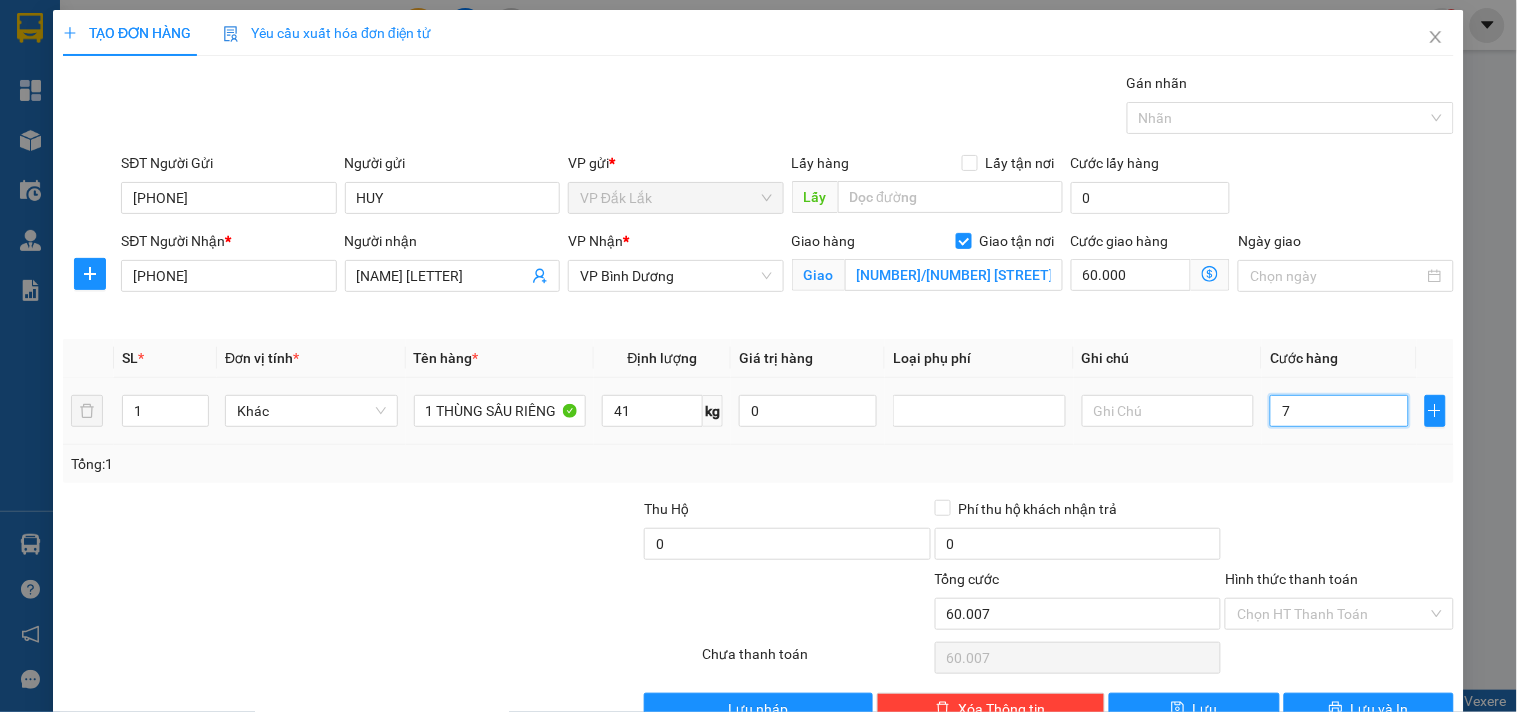 type on "70" 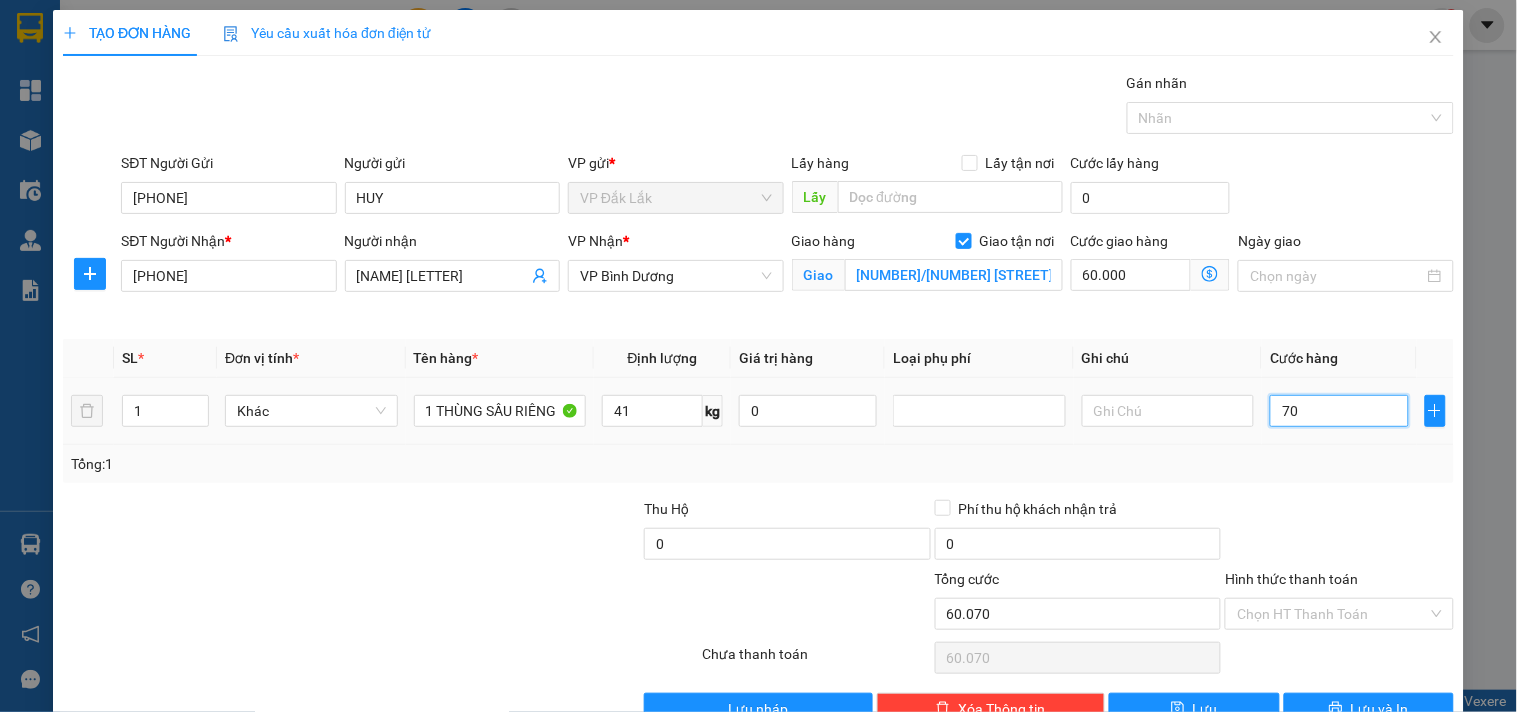 type on "700" 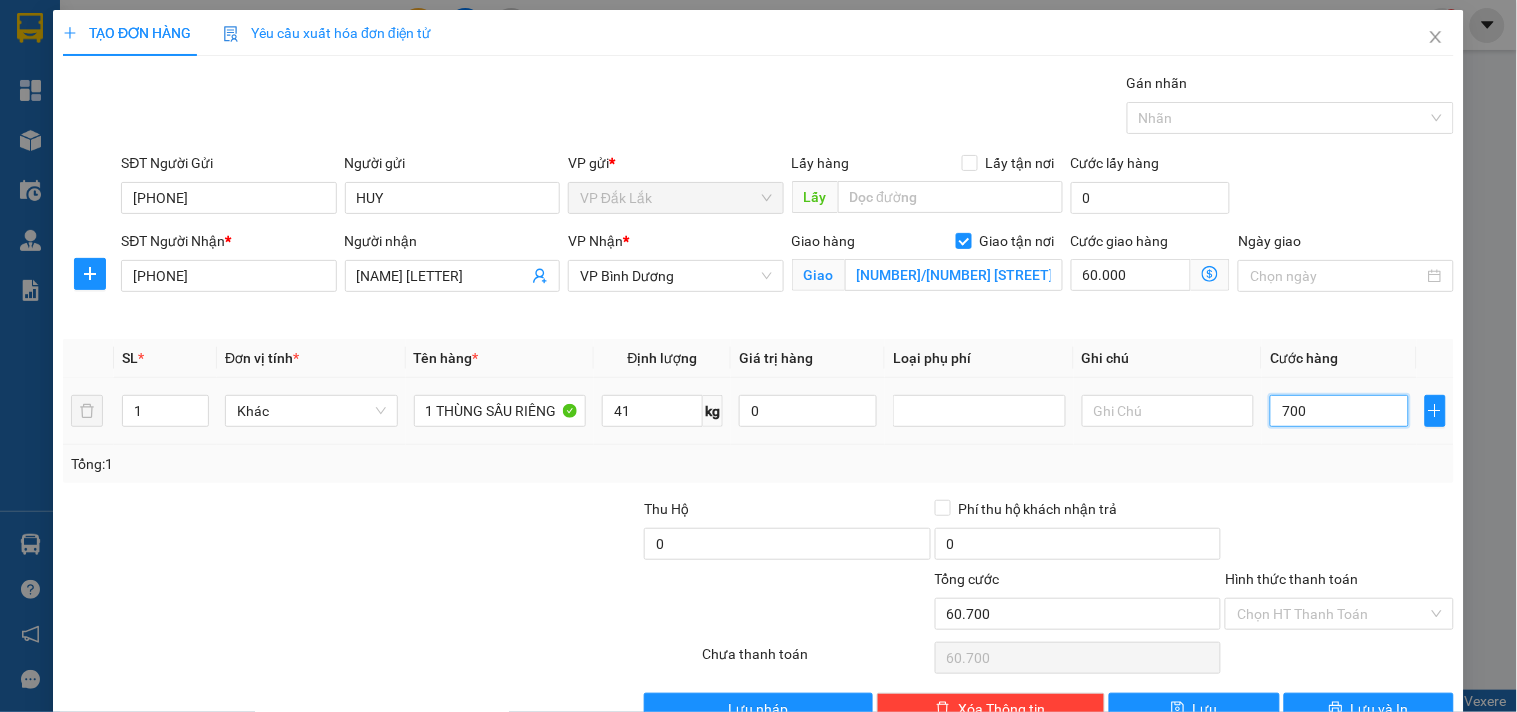 type on "7.000" 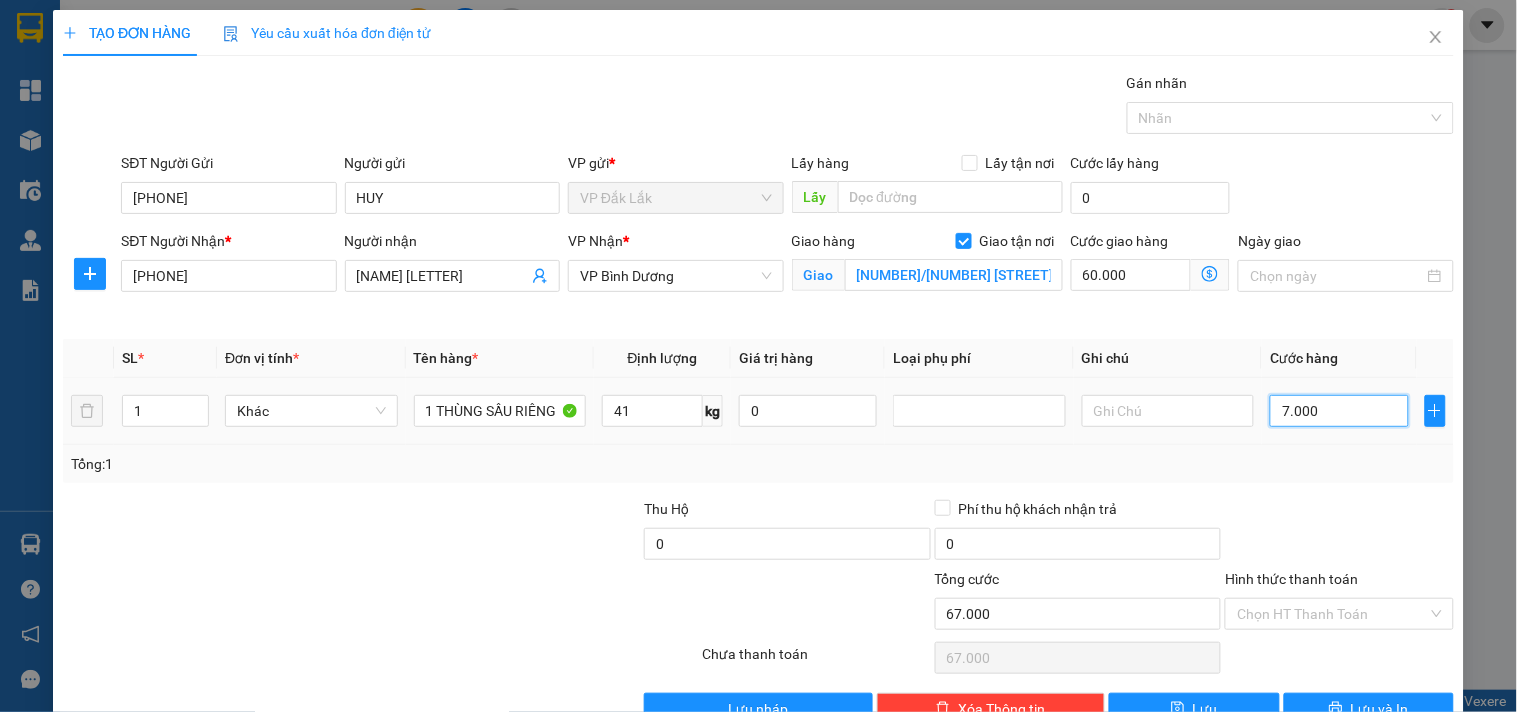 type on "70.000" 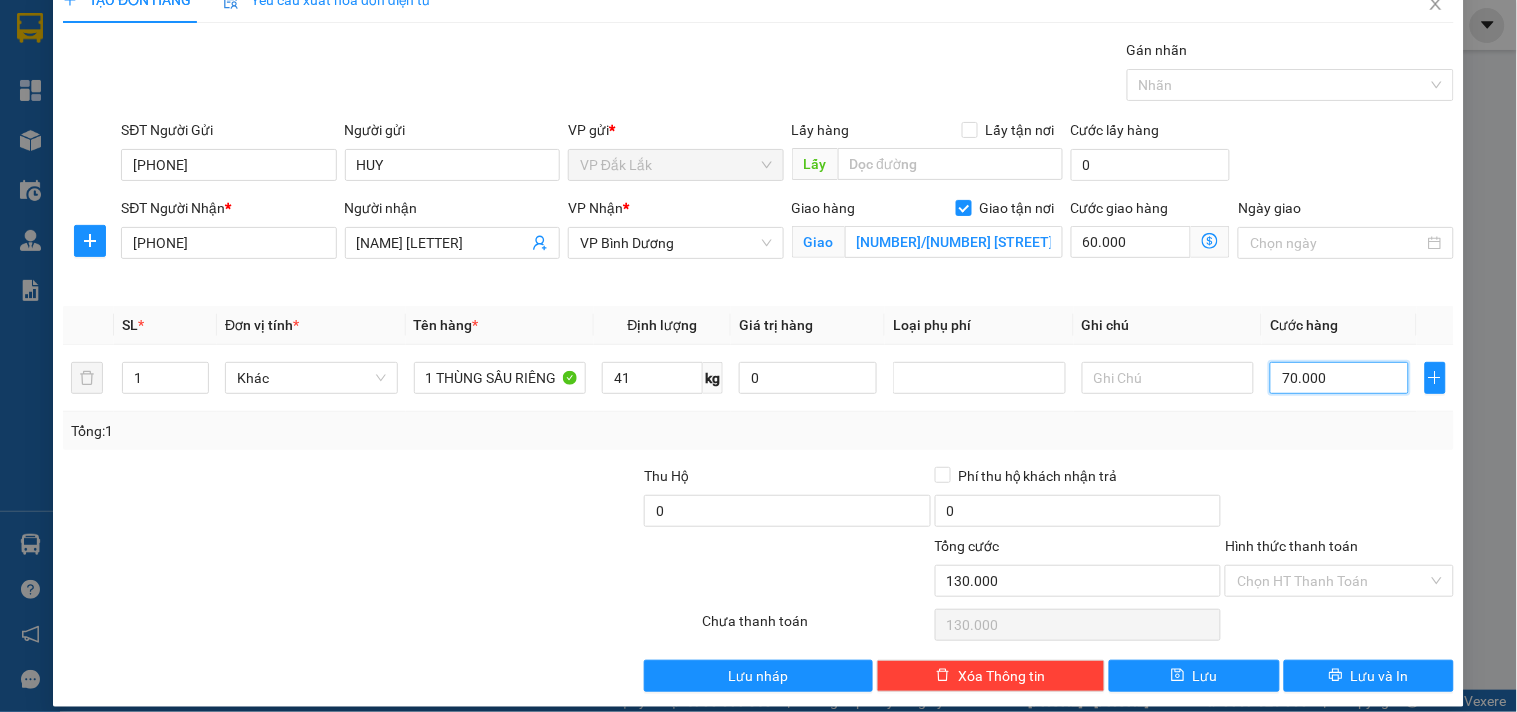 scroll, scrollTop: 52, scrollLeft: 0, axis: vertical 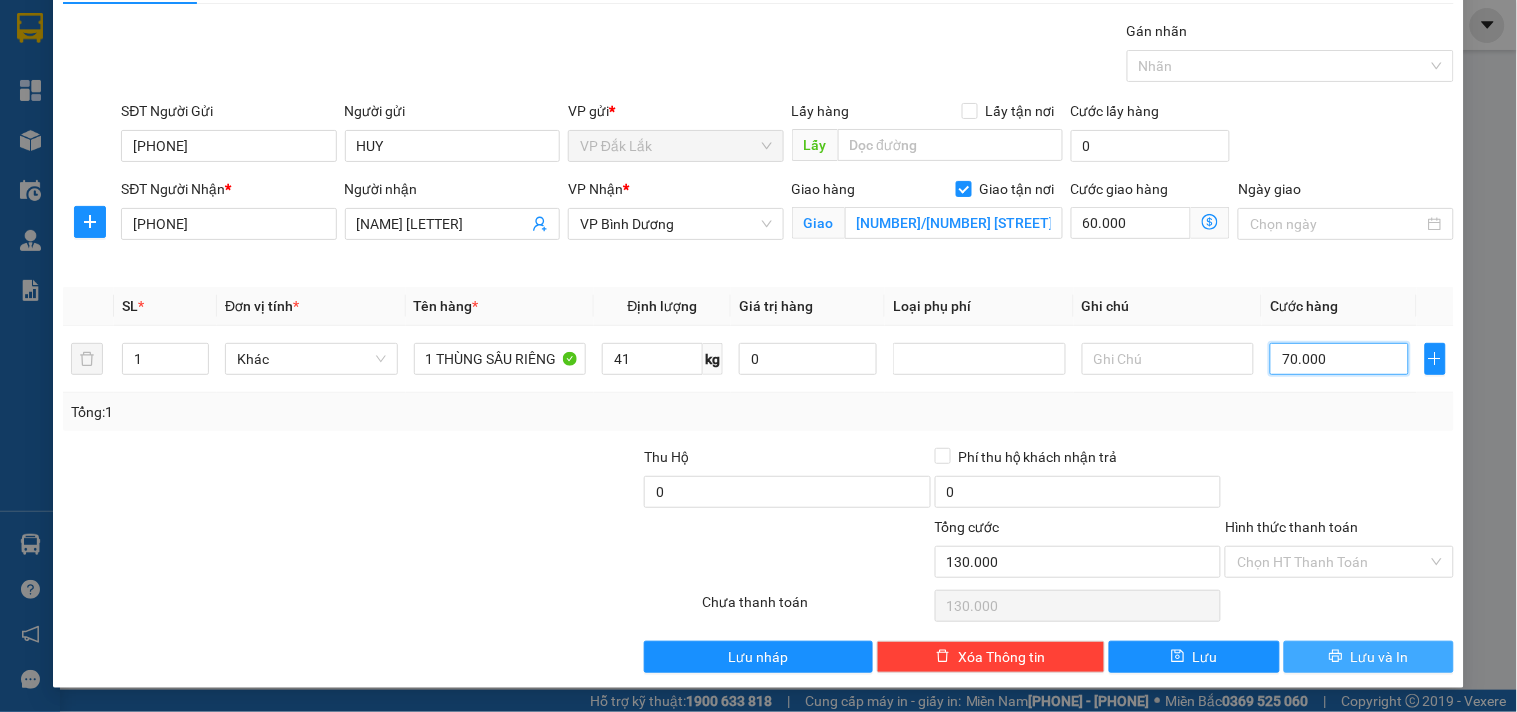type on "70.000" 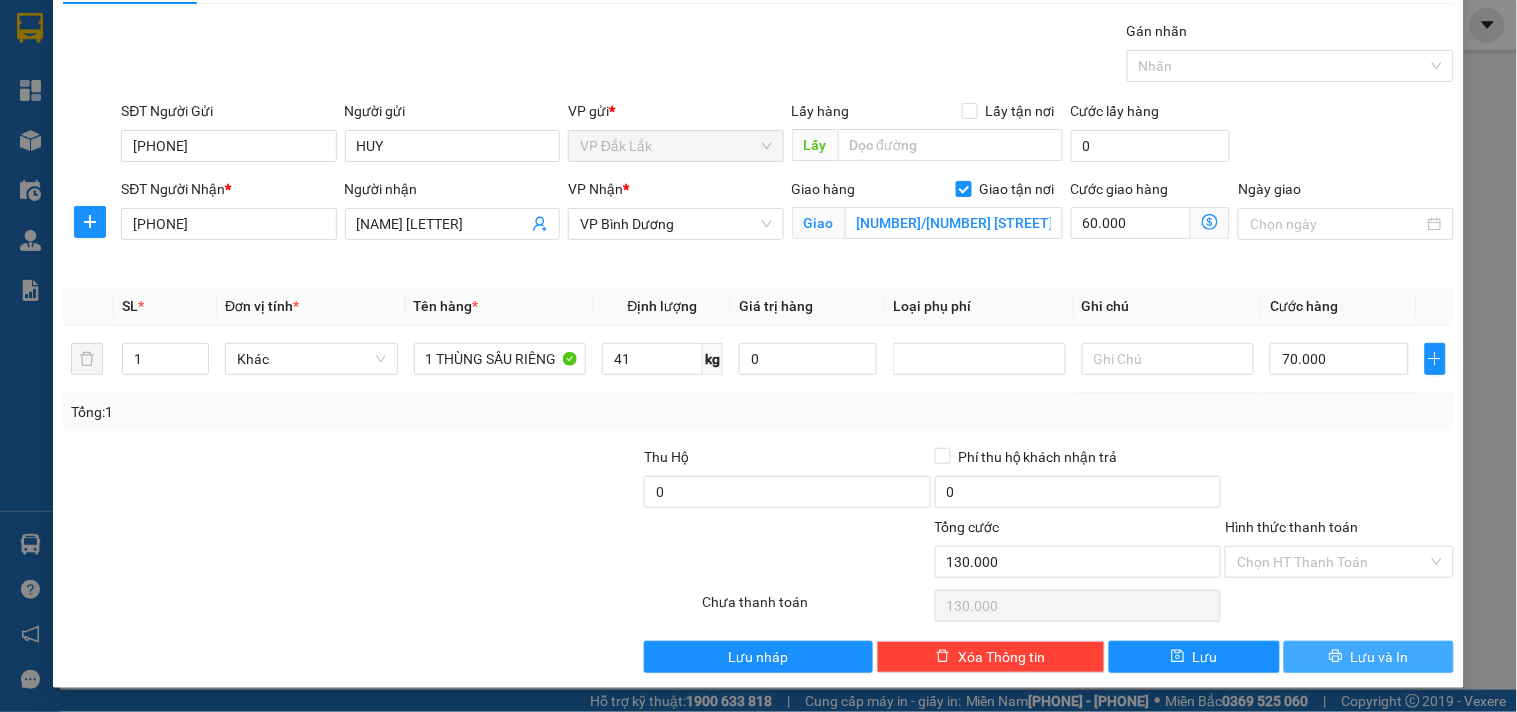 click on "Lưu và In" at bounding box center (1369, 657) 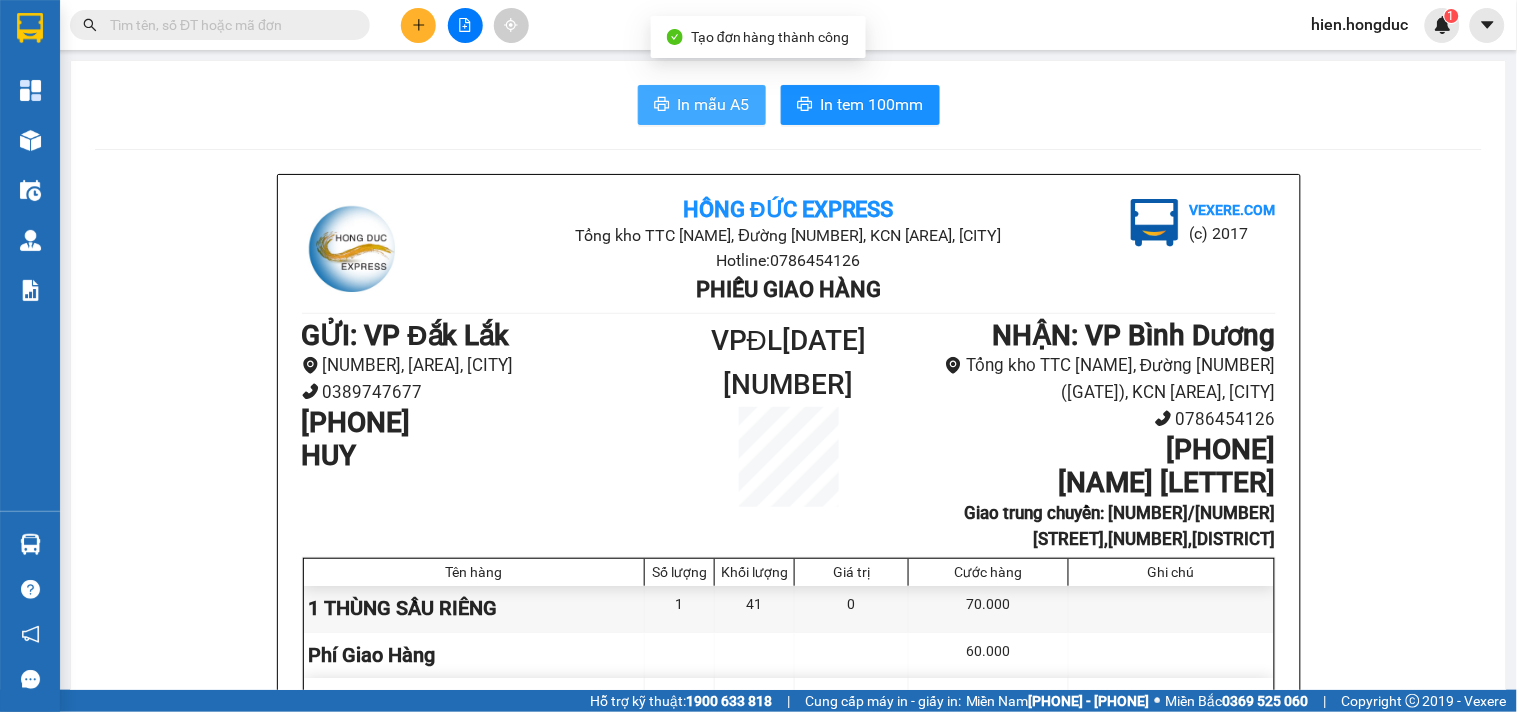 click on "In mẫu A5" at bounding box center (714, 104) 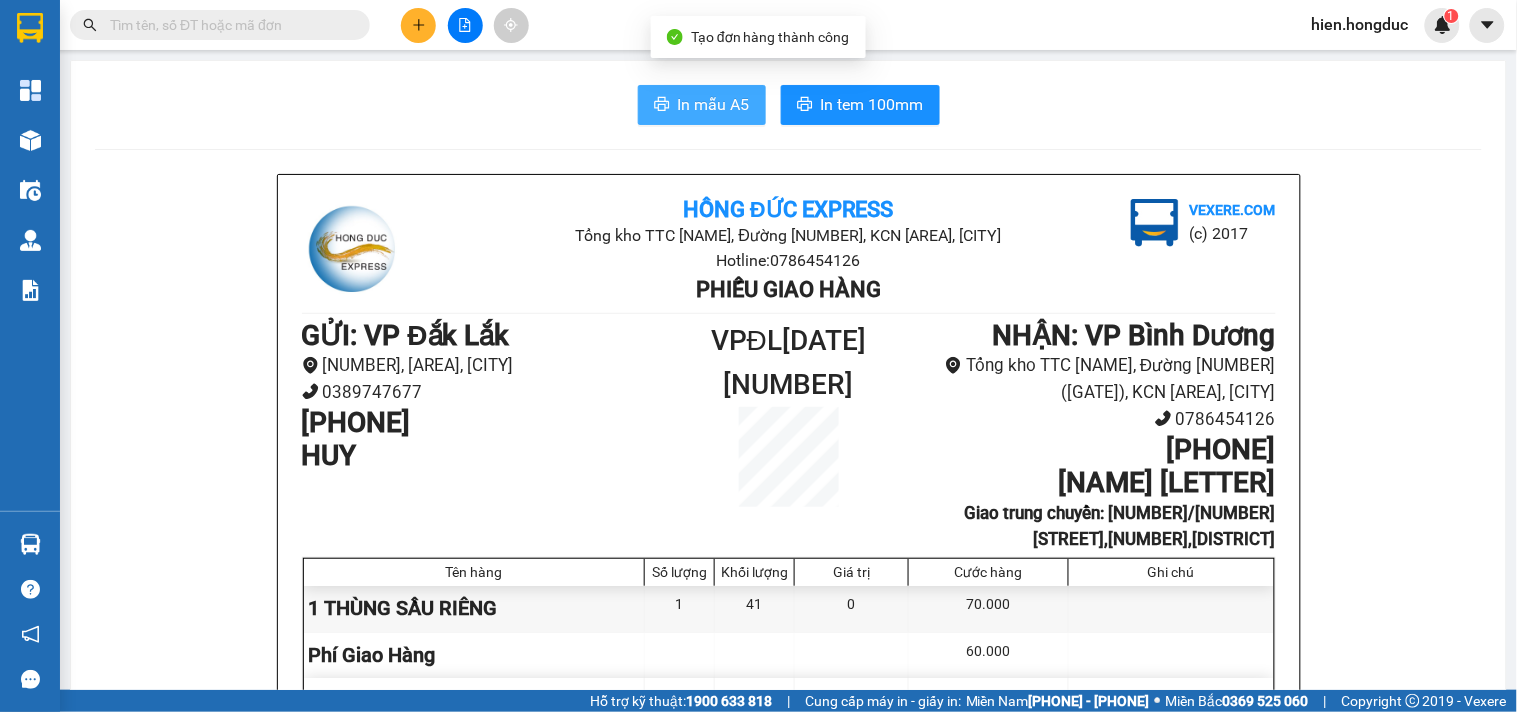 scroll, scrollTop: 0, scrollLeft: 0, axis: both 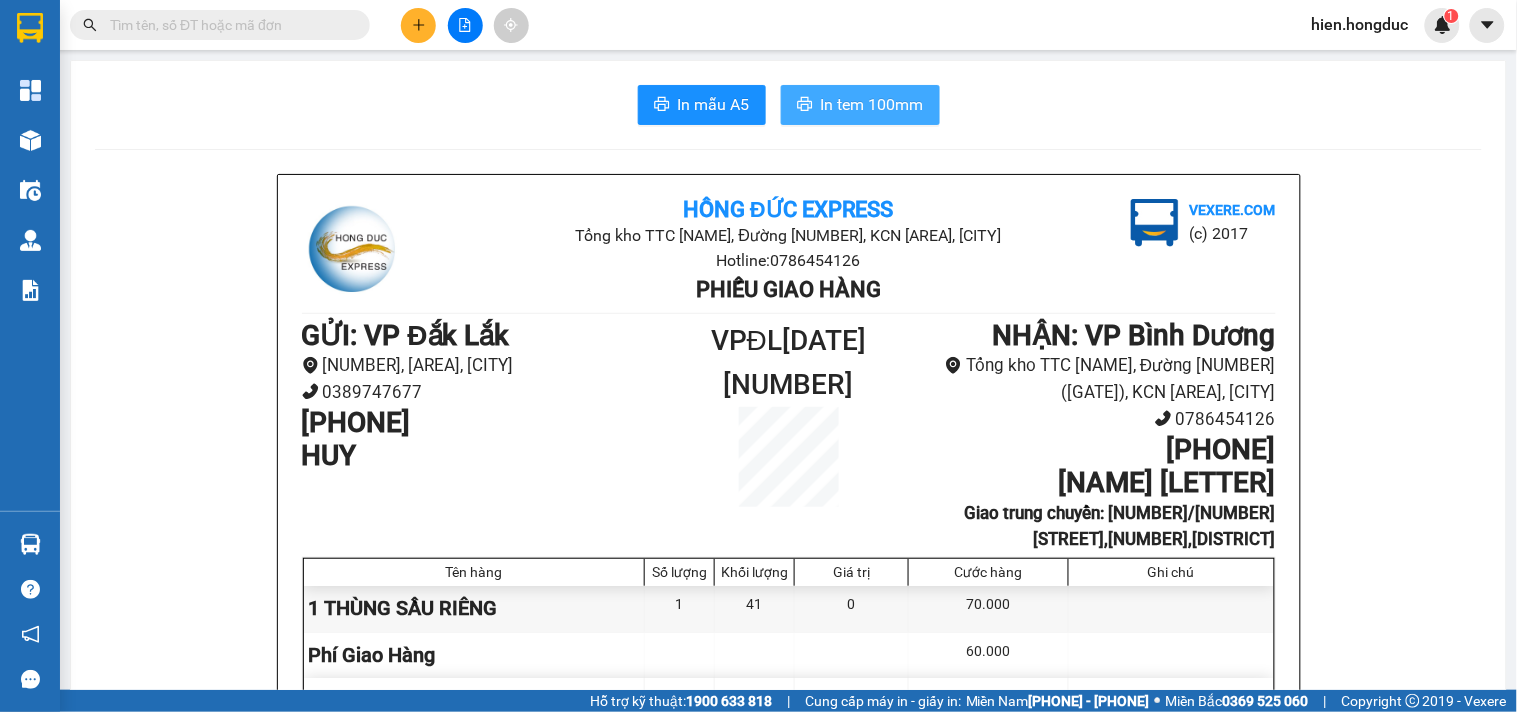 click on "In tem 100mm" at bounding box center [872, 104] 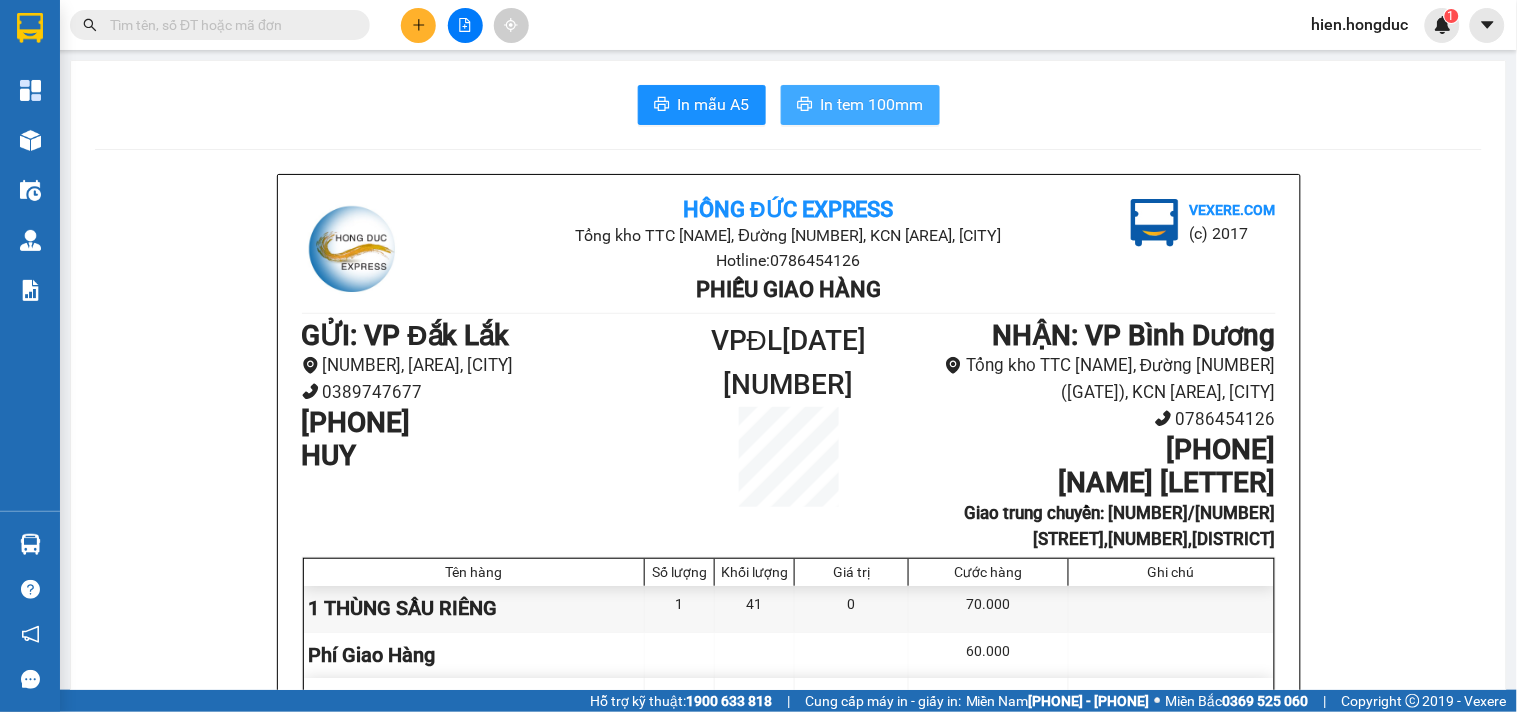 scroll, scrollTop: 0, scrollLeft: 0, axis: both 